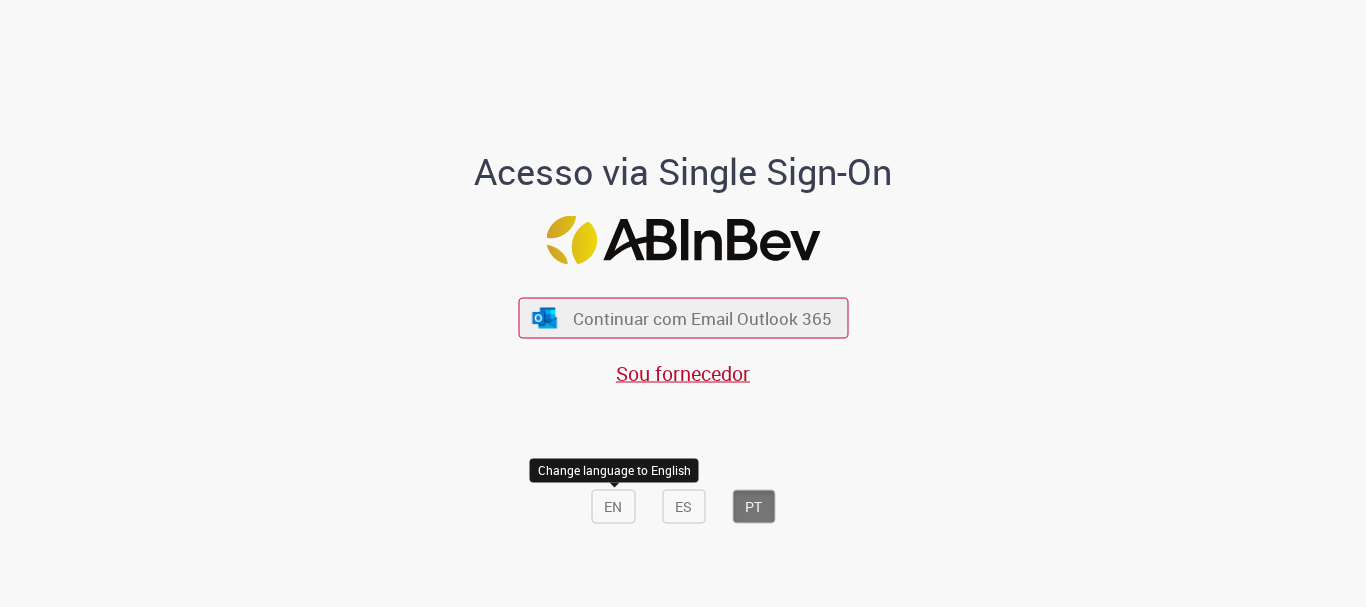 scroll, scrollTop: 0, scrollLeft: 0, axis: both 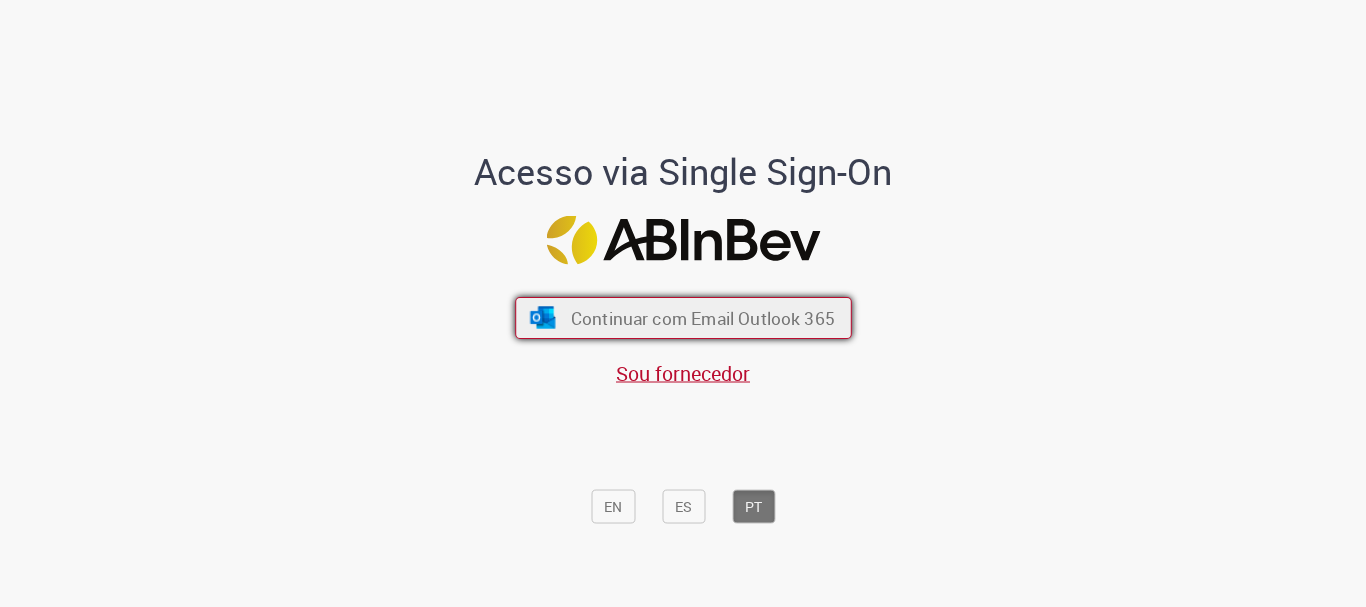 click on "Continuar com Email Outlook 365" at bounding box center (702, 318) 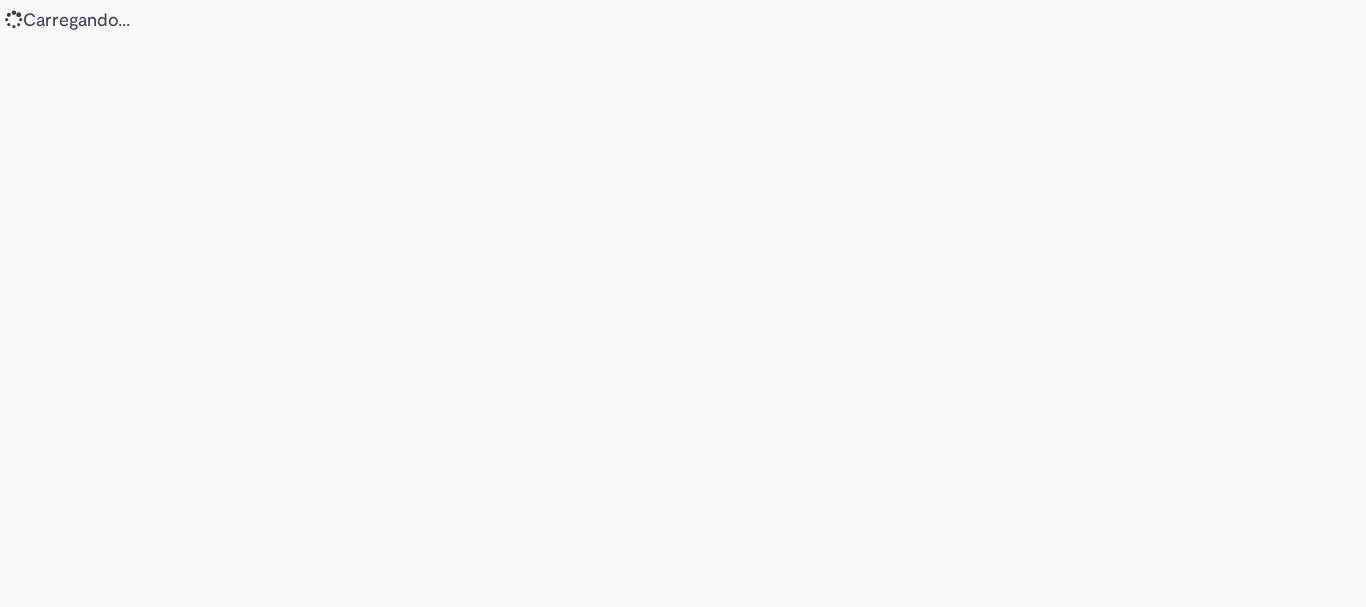 scroll, scrollTop: 0, scrollLeft: 0, axis: both 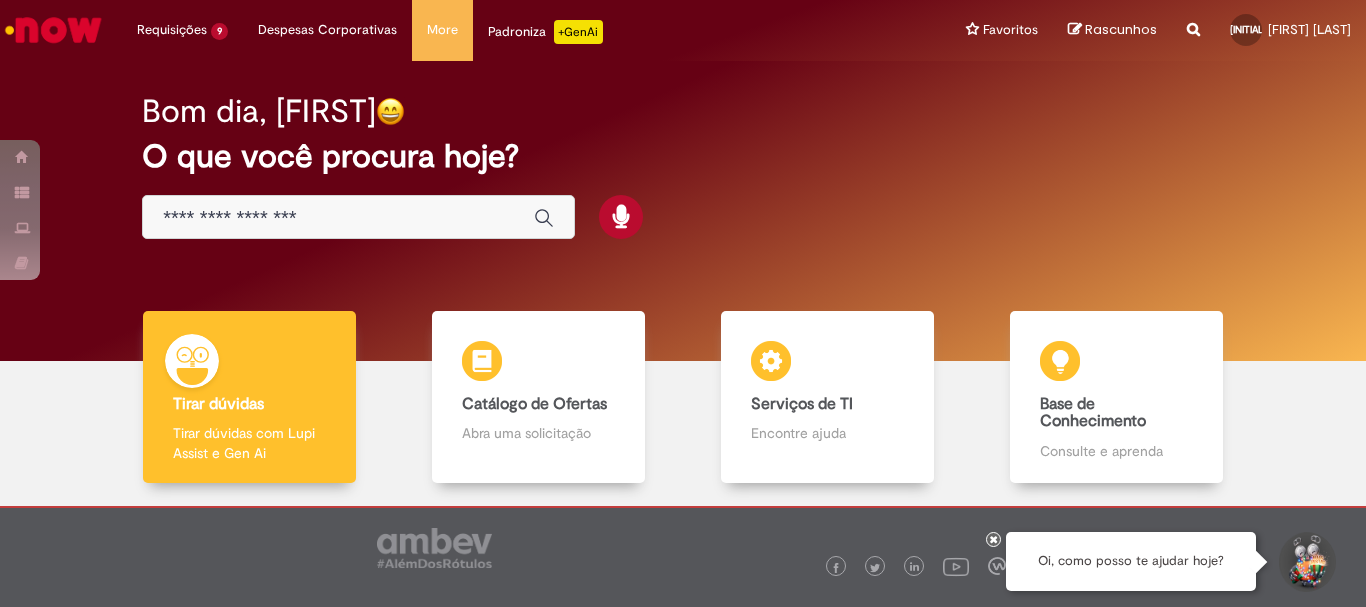 click at bounding box center (338, 218) 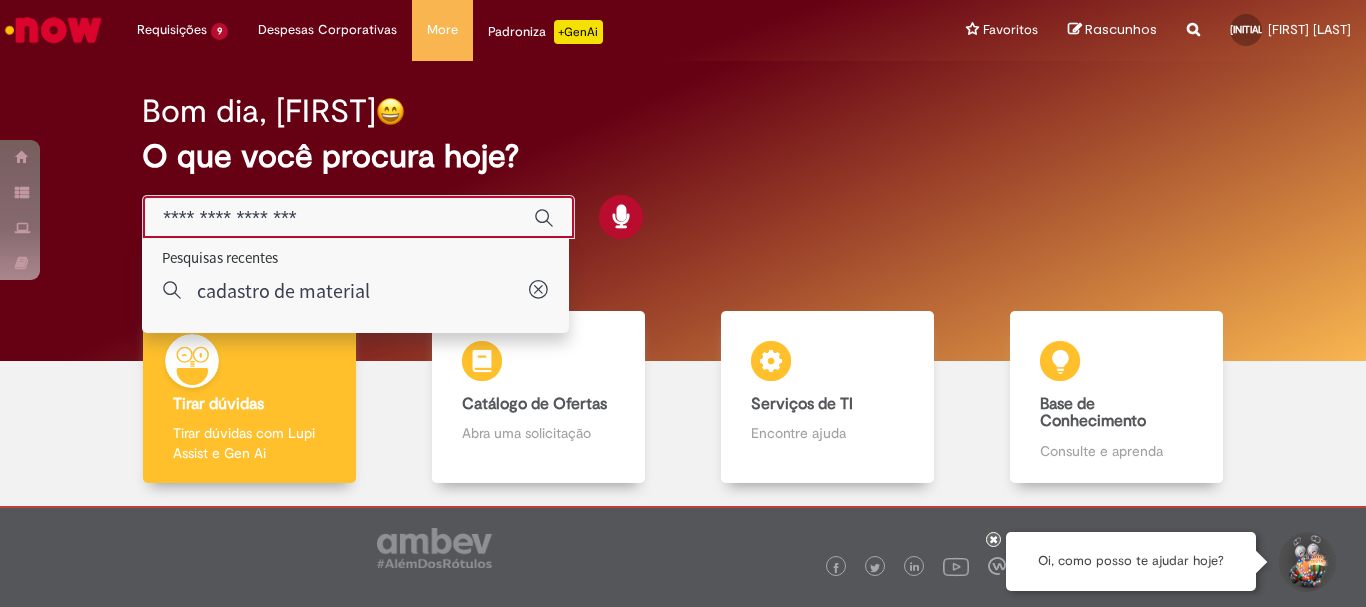 type on "*" 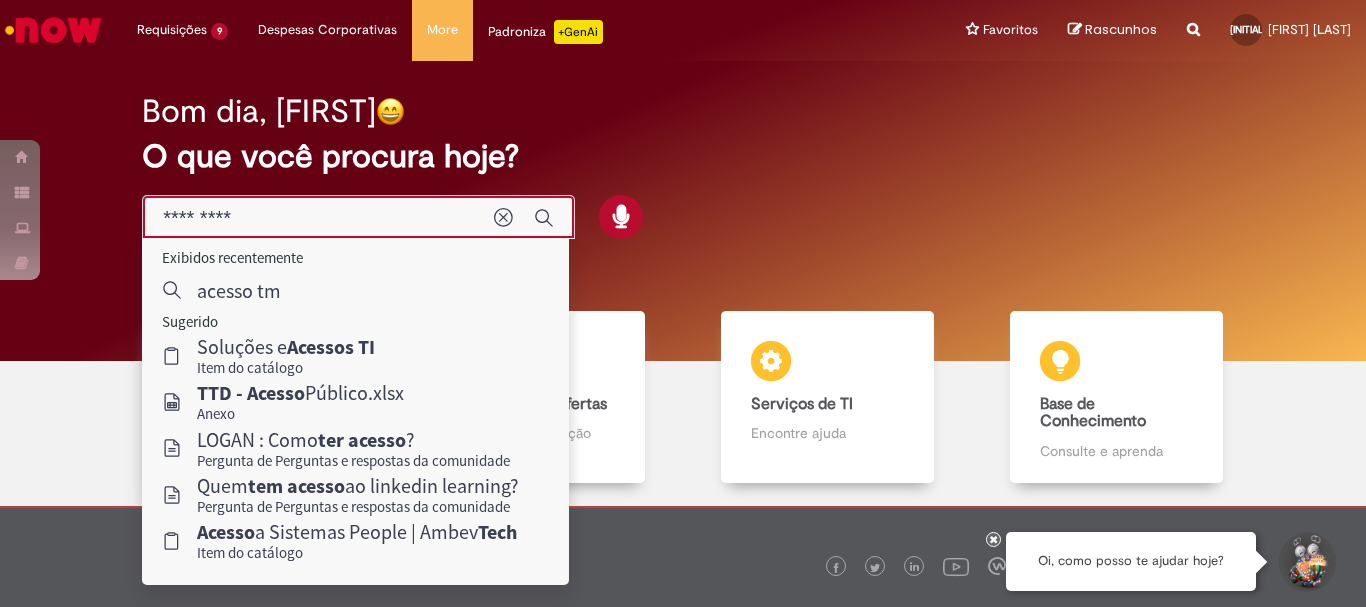type on "**********" 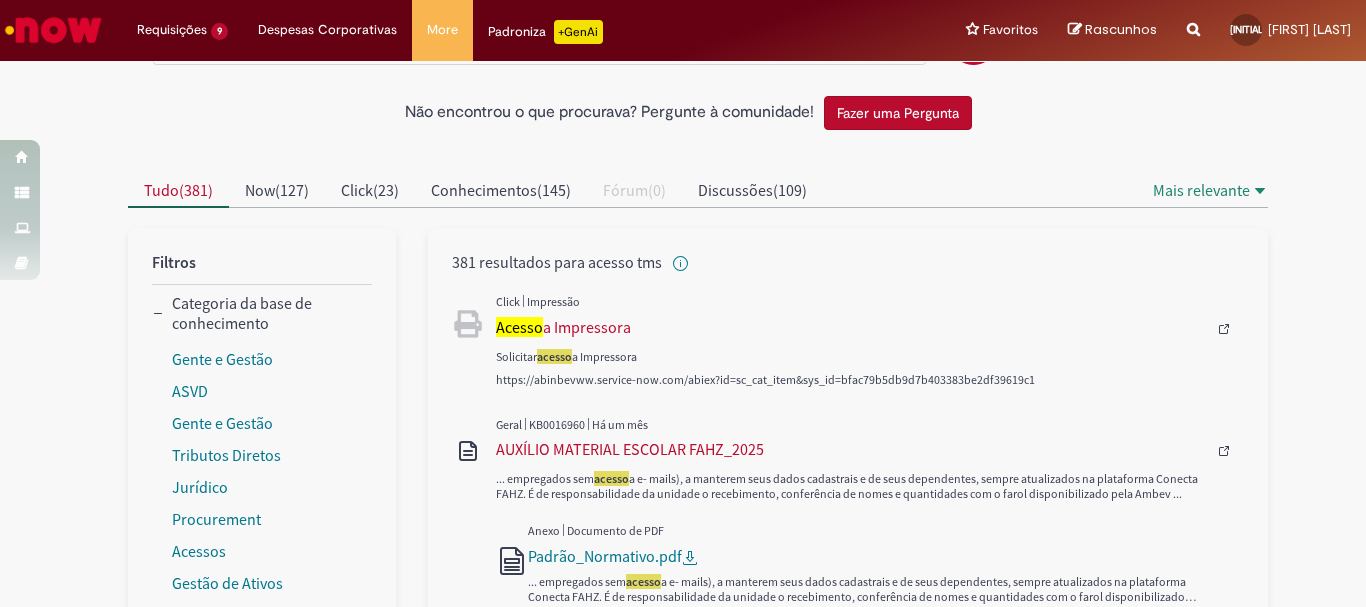 scroll, scrollTop: 0, scrollLeft: 0, axis: both 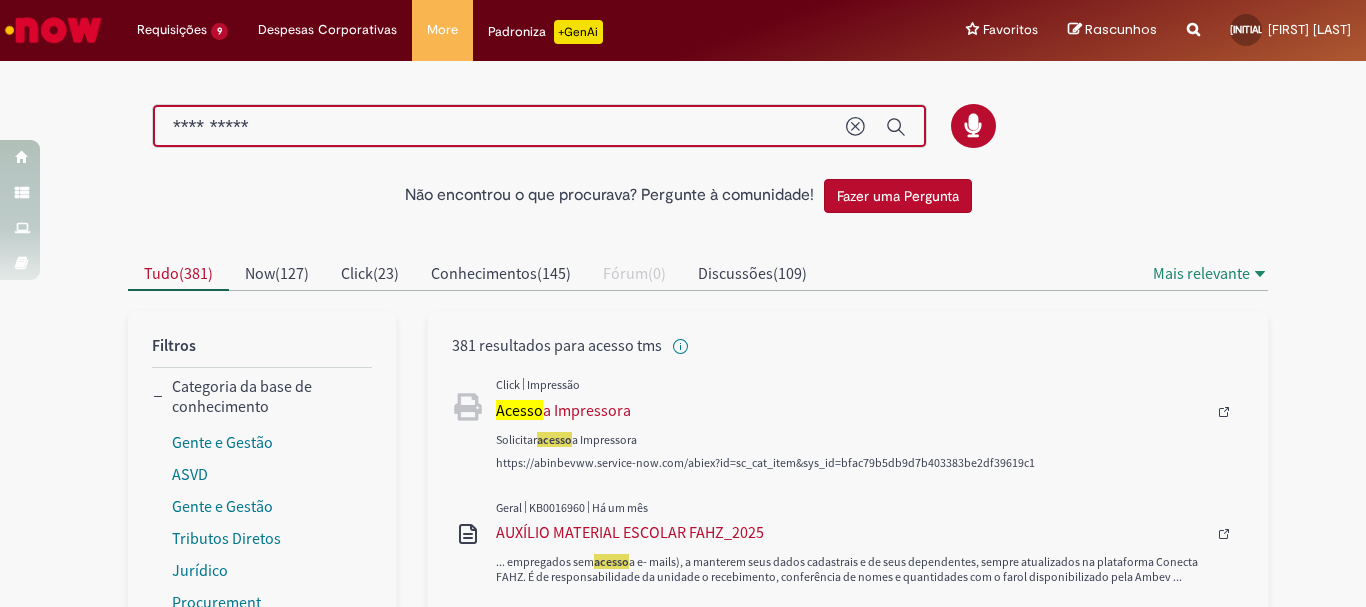 drag, startPoint x: 290, startPoint y: 135, endPoint x: 90, endPoint y: 143, distance: 200.15994 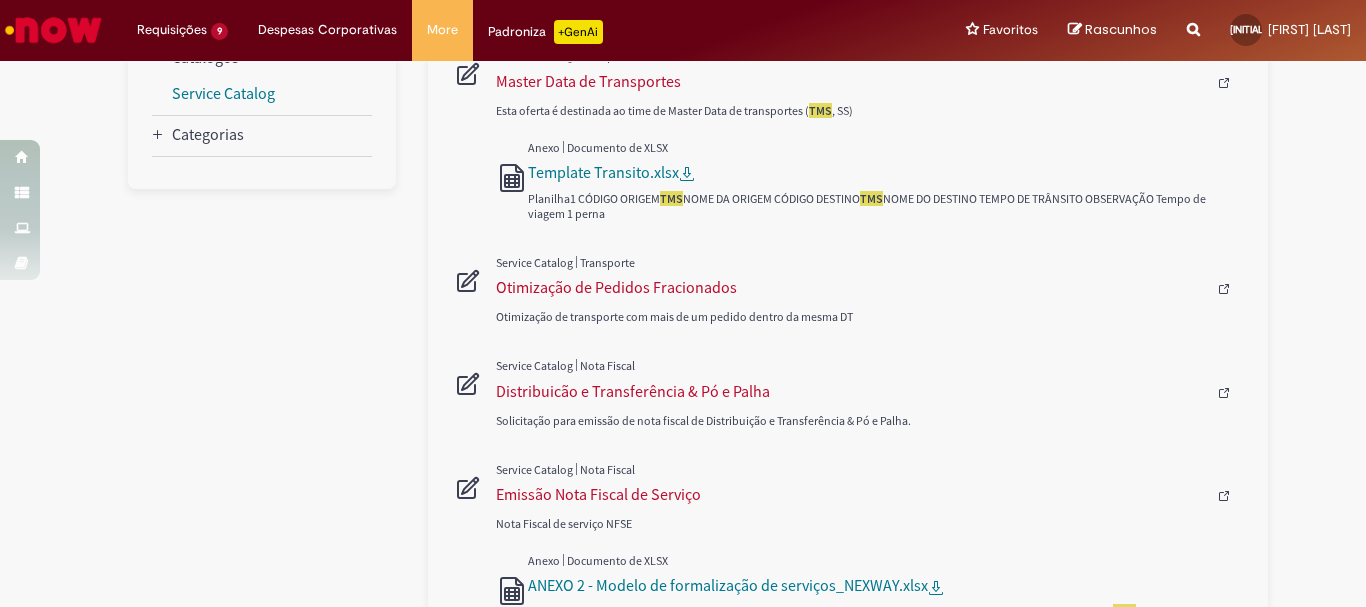 scroll, scrollTop: 0, scrollLeft: 0, axis: both 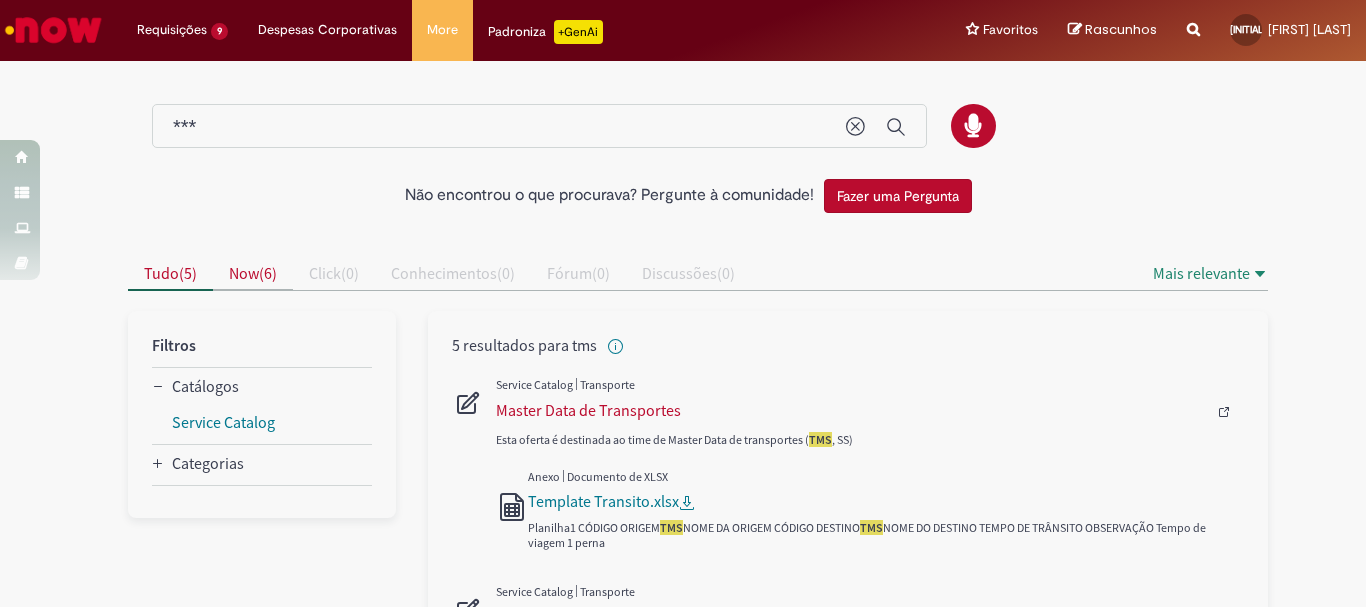 type on "***" 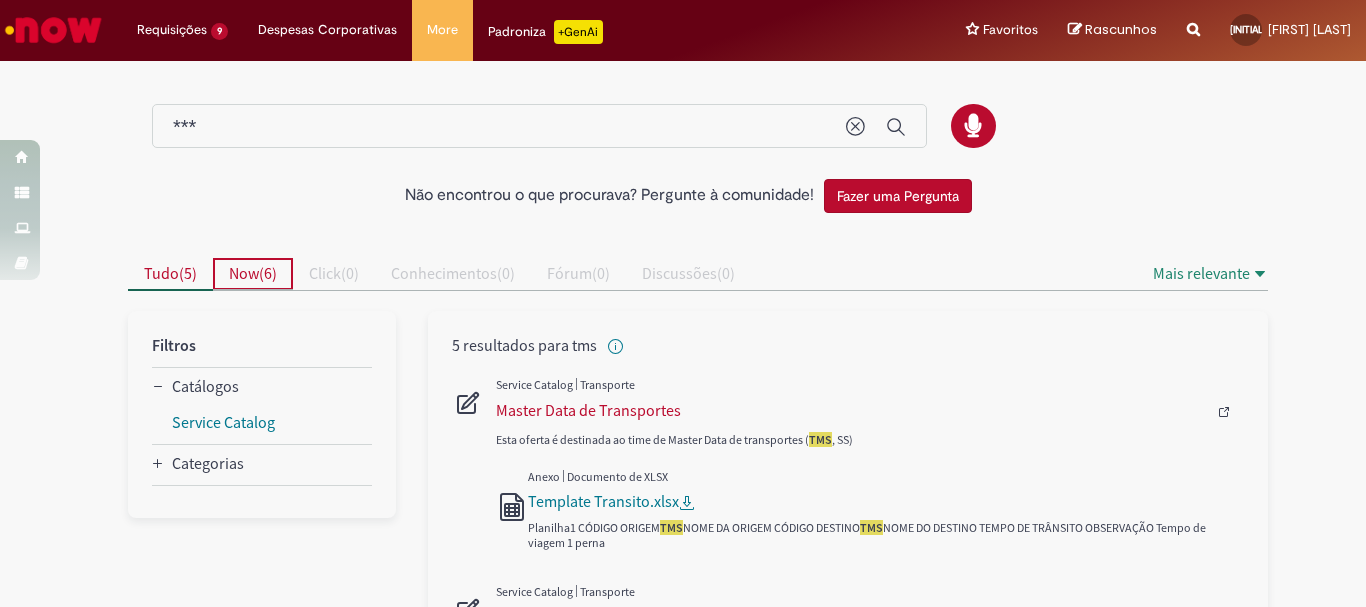 click on "Now" at bounding box center (244, 273) 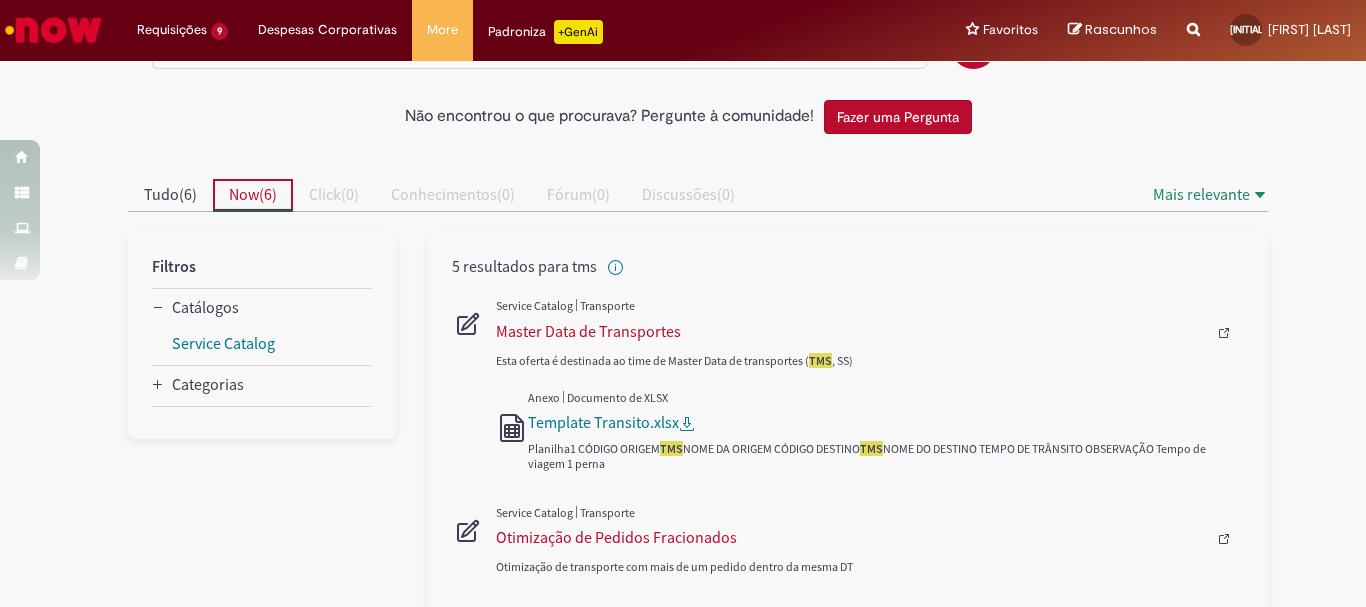 scroll, scrollTop: 0, scrollLeft: 0, axis: both 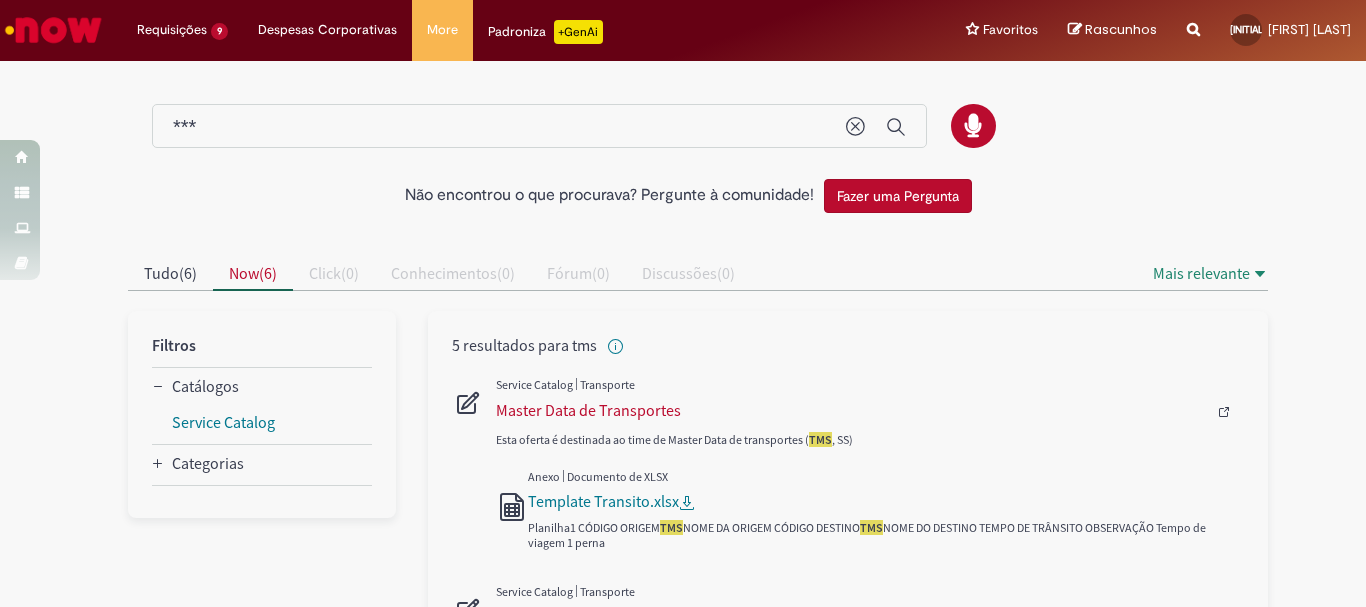 click at bounding box center [1193, 18] 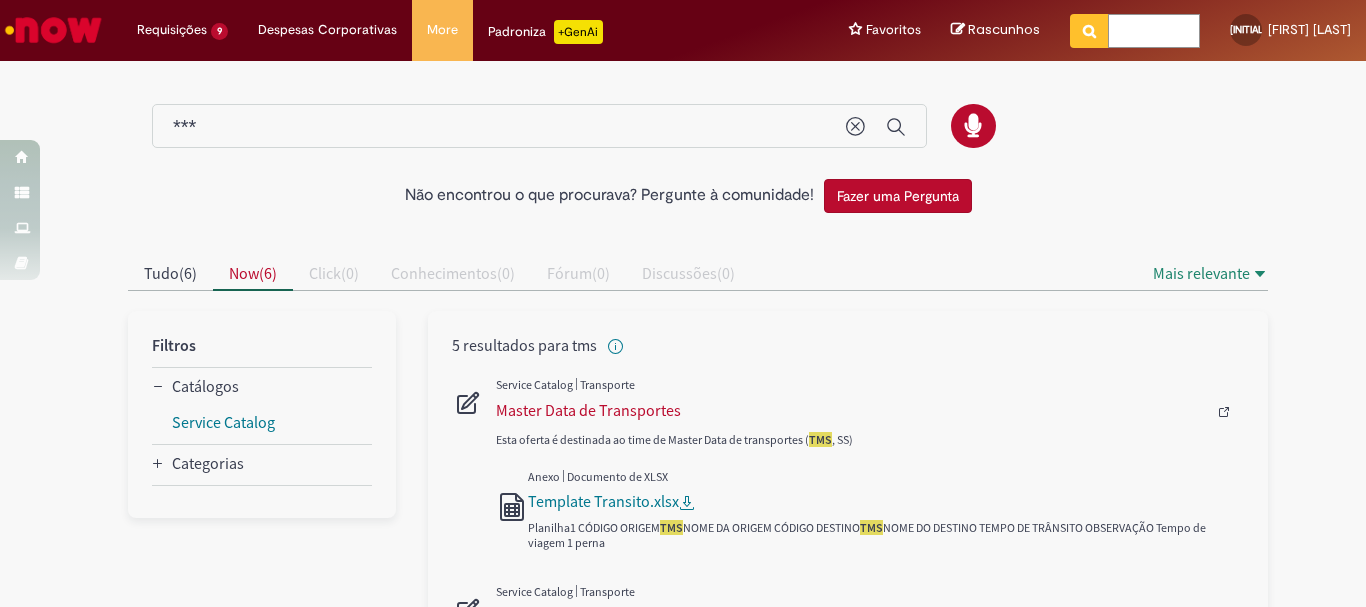 click at bounding box center (1154, 31) 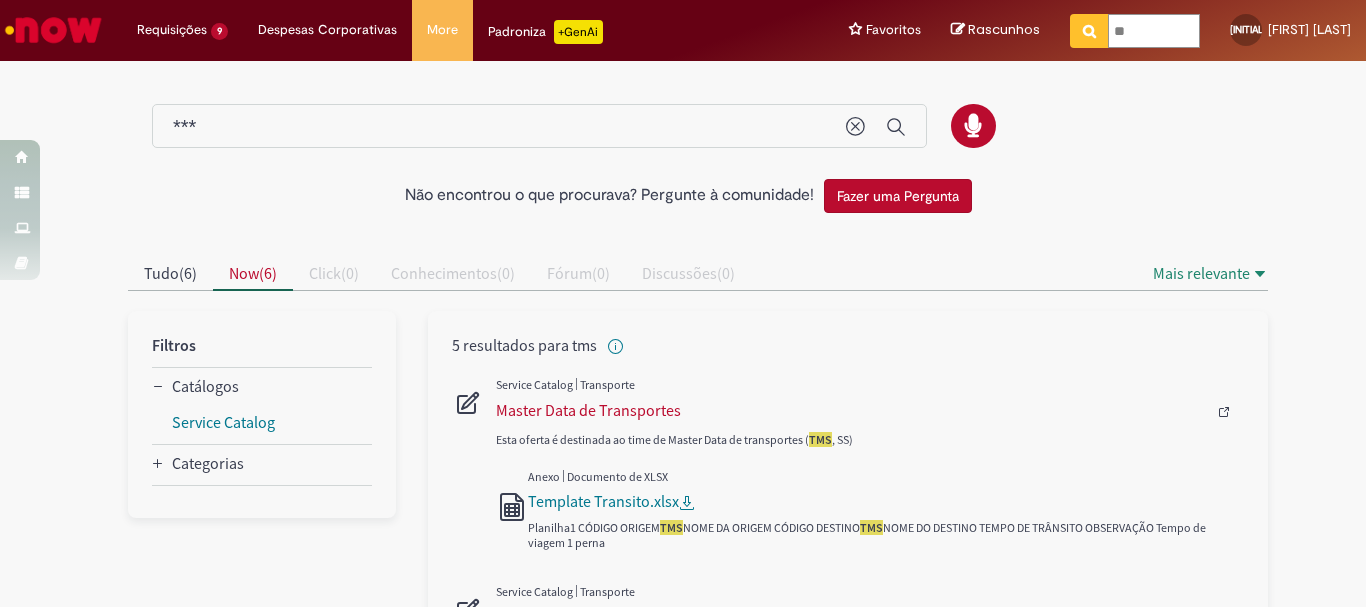 type on "***" 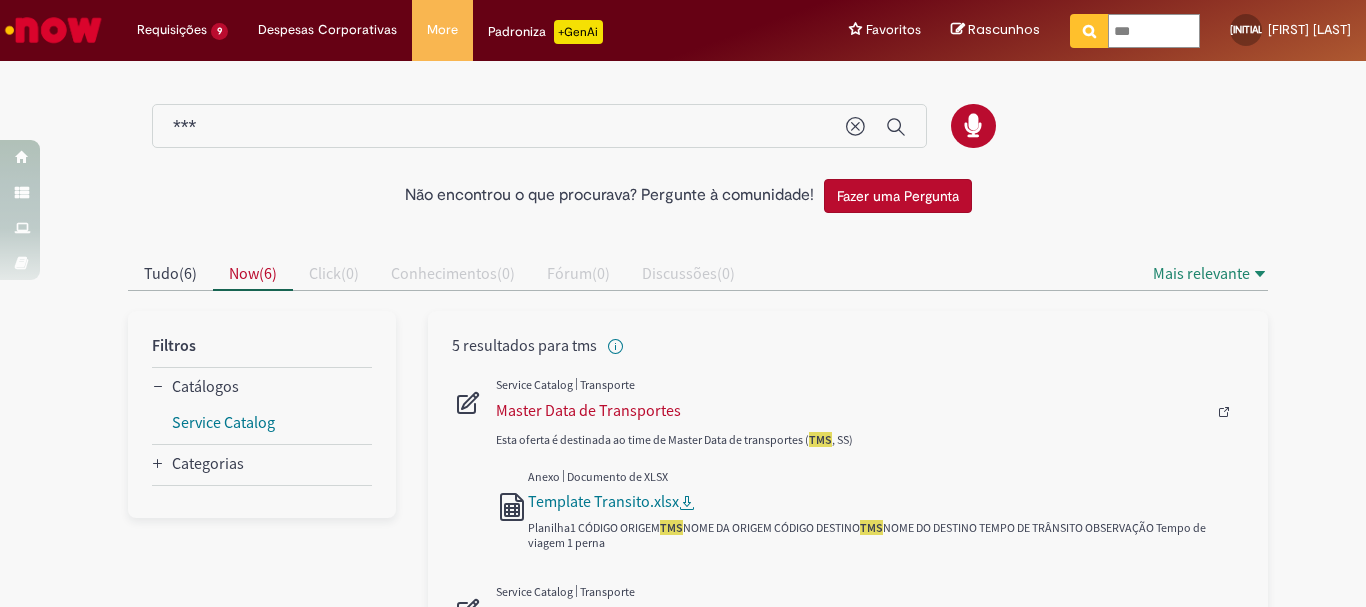 click at bounding box center [1089, 31] 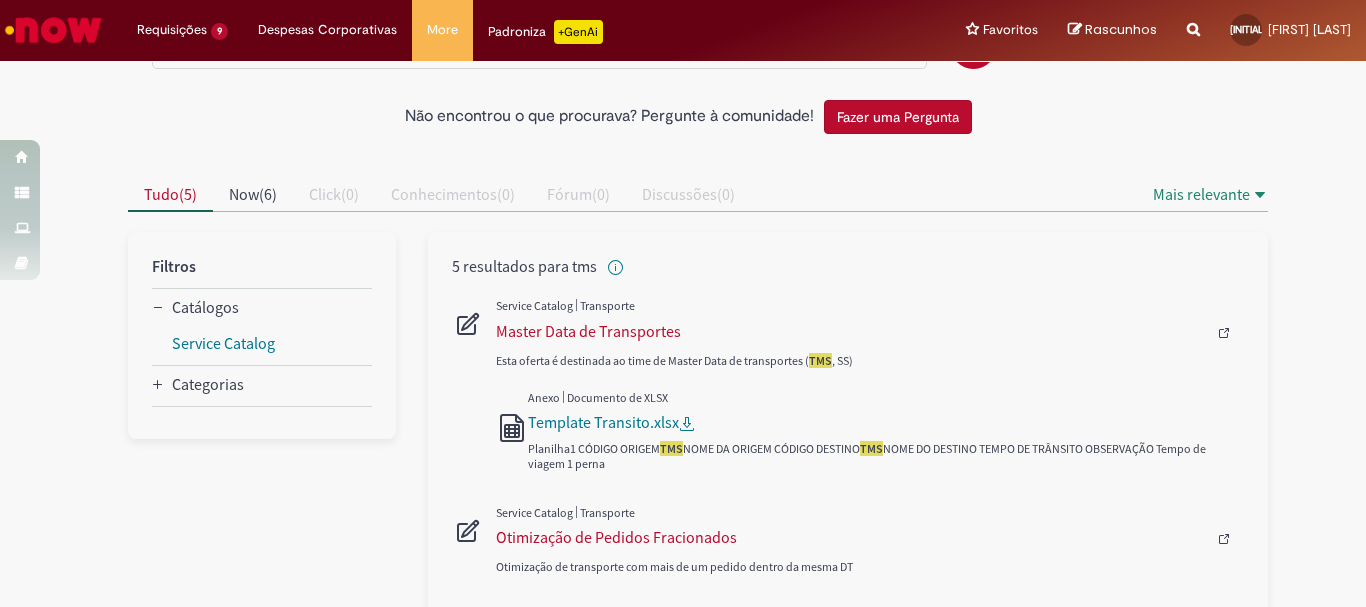 scroll, scrollTop: 0, scrollLeft: 0, axis: both 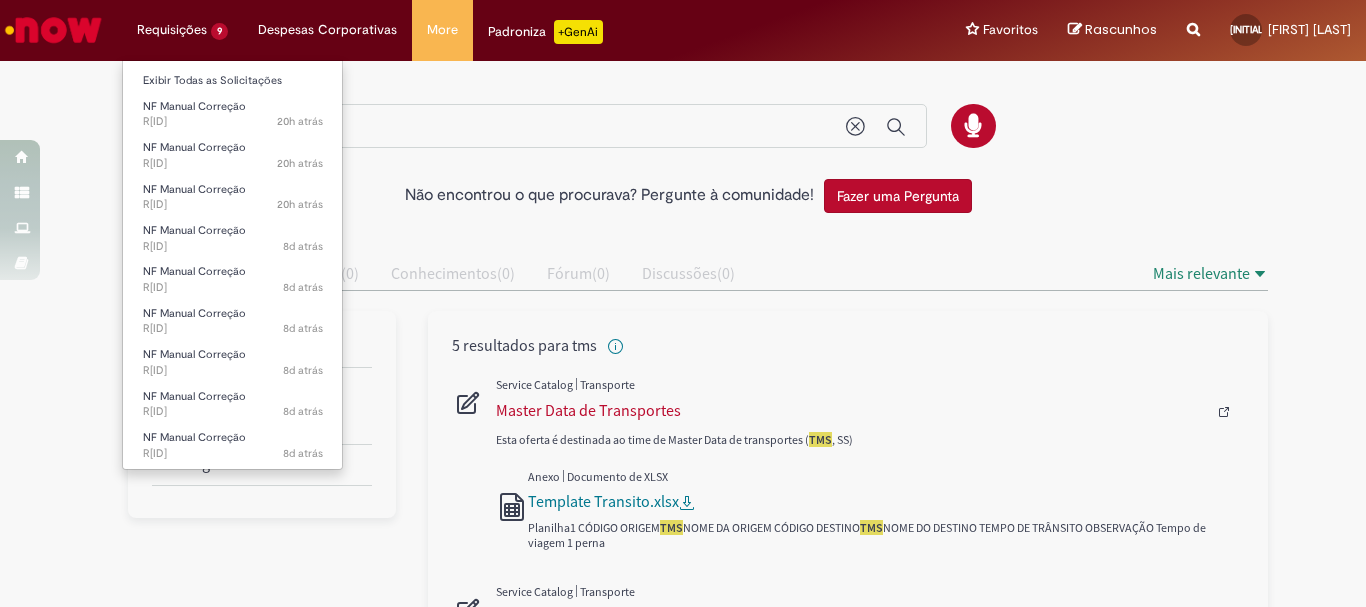 click on "Requisições   9
Exibir Todas as Solicitações
NF Manual Correção
20h atrás 20 horas atrás  R13274020
NF Manual Correção
20h atrás 20 horas atrás  R13274002
NF Manual Correção
20h atrás 20 horas atrás  R13273976
NF Manual Correção
8d atrás 8 dias atrás  R13239637
NF Manual Correção
8d atrás 8 dias atrás  R13239614
NF Manual Correção
8d atrás 8 dias atrás  R13239582
NF Manual Correção
8d atrás 8 dias atrás  R13239559
NF Manual Correção
8d atrás 8 dias atrás  R13239526
NF Manual Correção
8d atrás 8 dias atrás  R13239486" at bounding box center (182, 30) 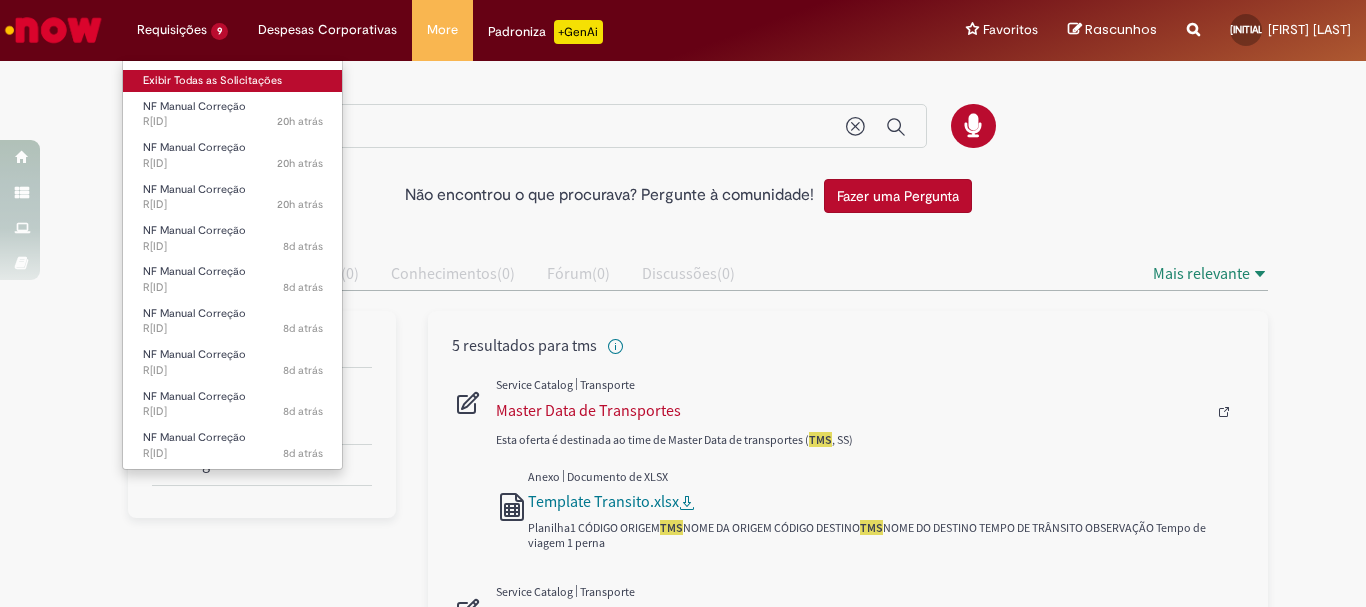 click on "Exibir Todas as Solicitações" at bounding box center [233, 81] 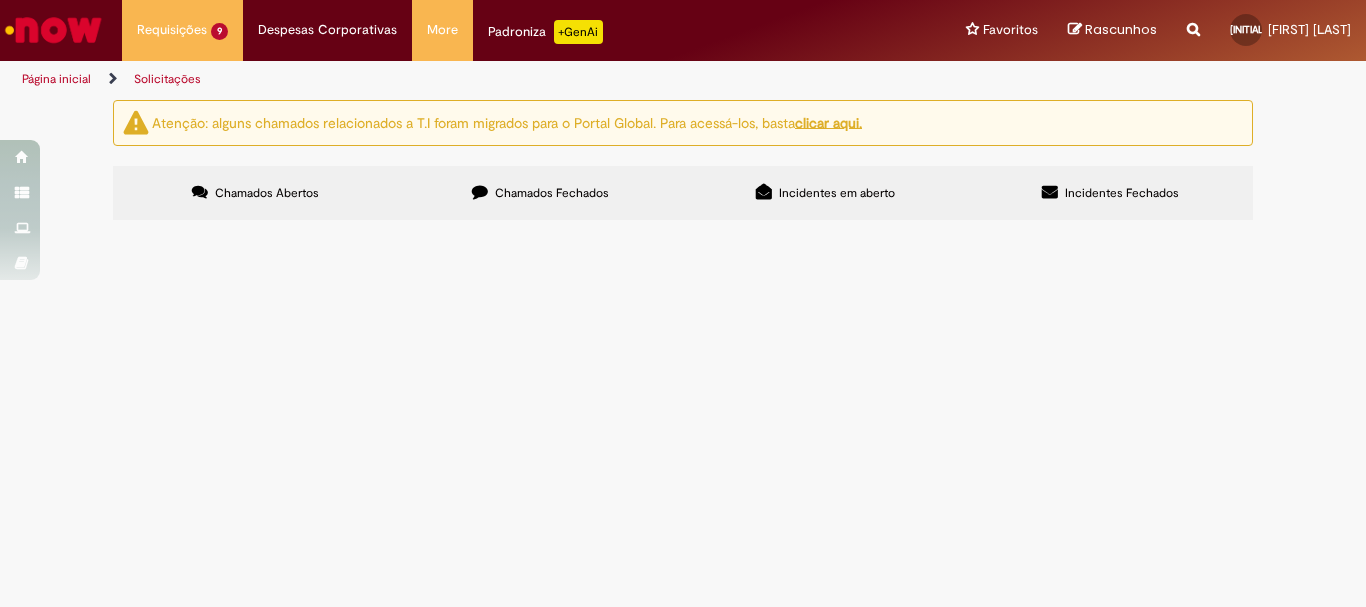 click on "Página inicial" at bounding box center [56, 79] 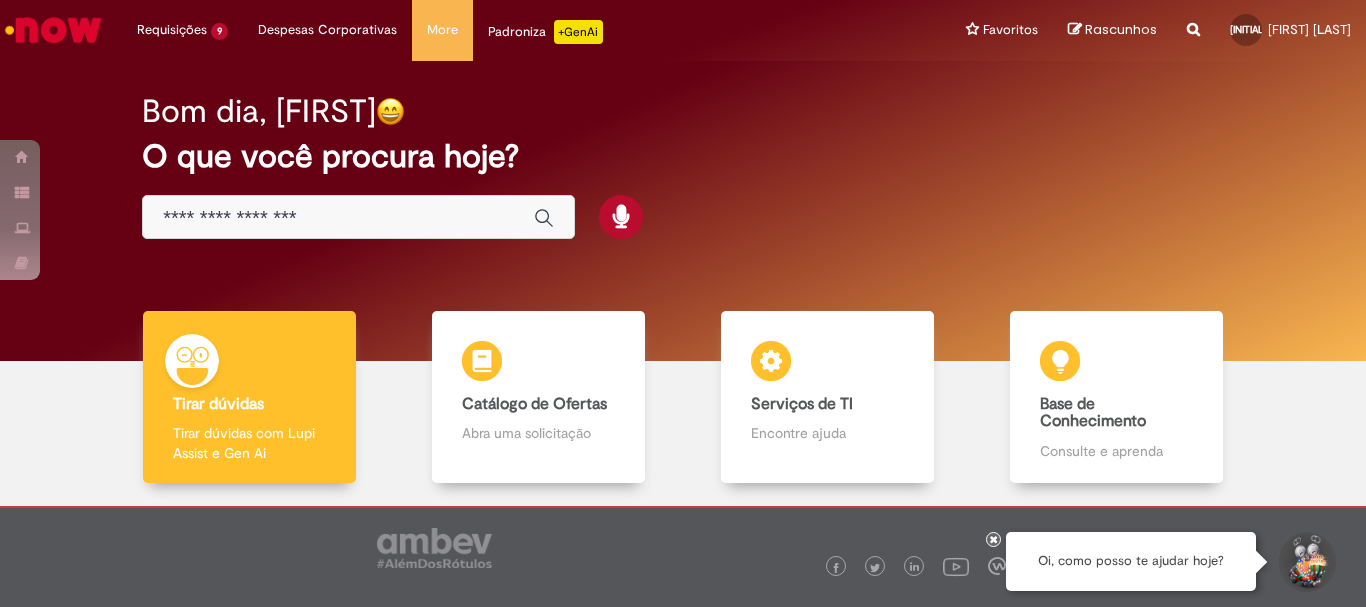 scroll, scrollTop: 83, scrollLeft: 0, axis: vertical 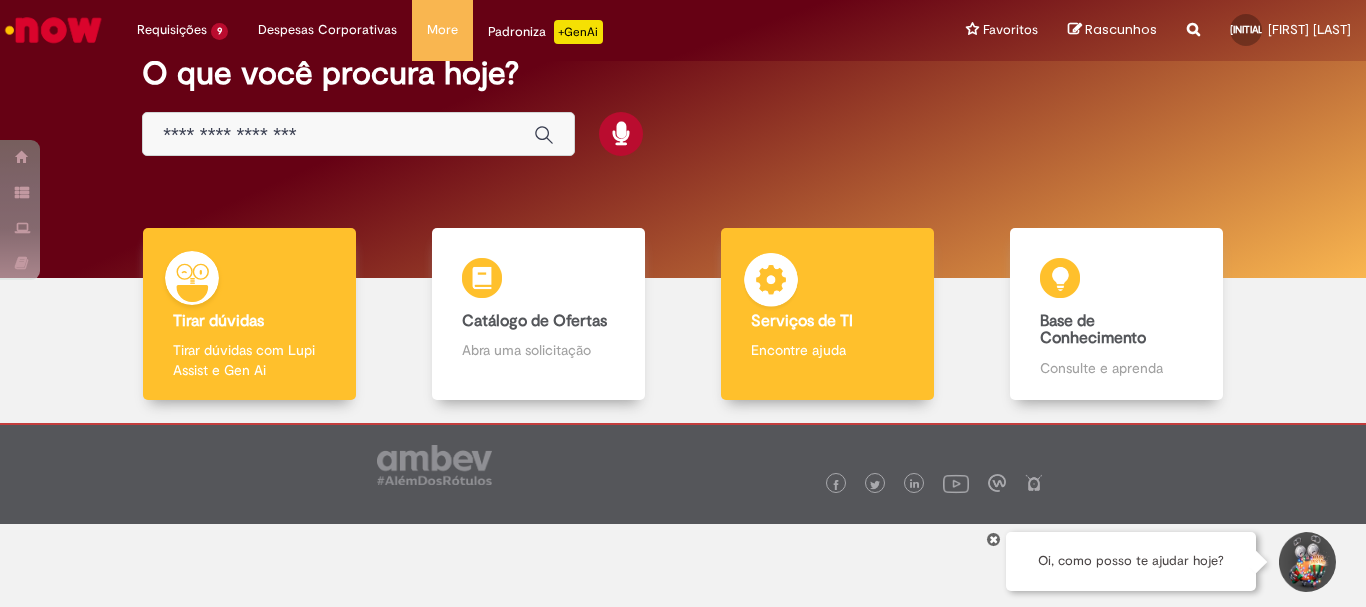 click on "Serviços de TI
Serviços de TI
Encontre ajuda" at bounding box center (827, 314) 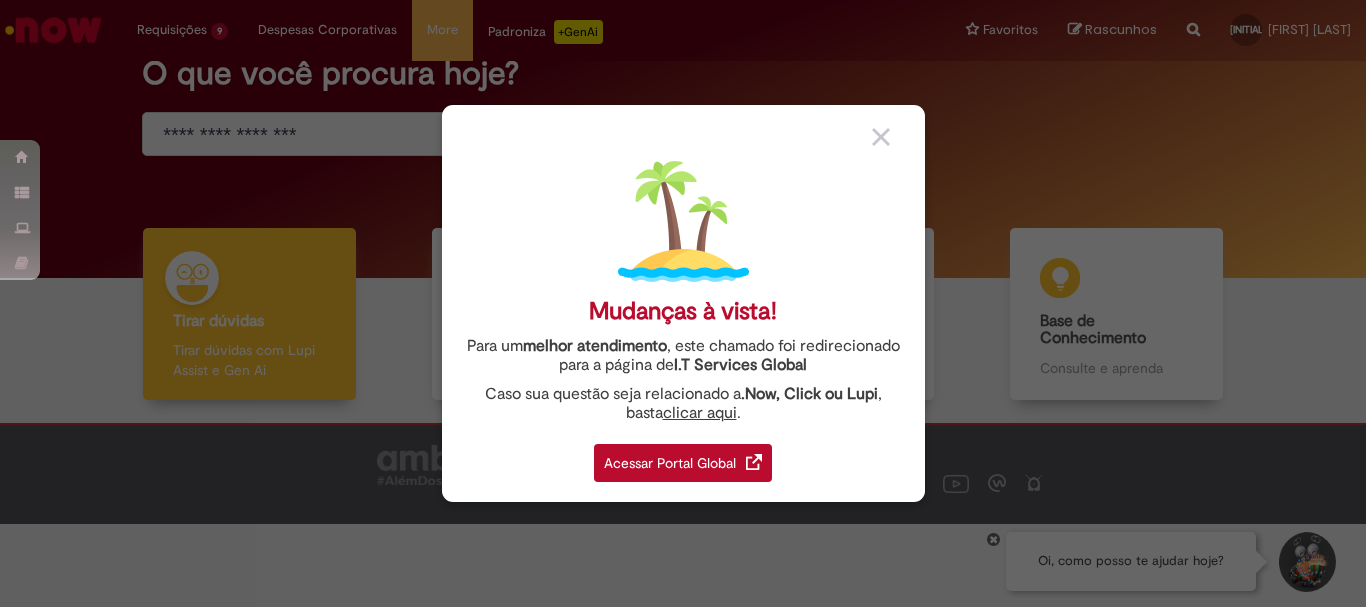click on "Acessar Portal Global" at bounding box center [683, 463] 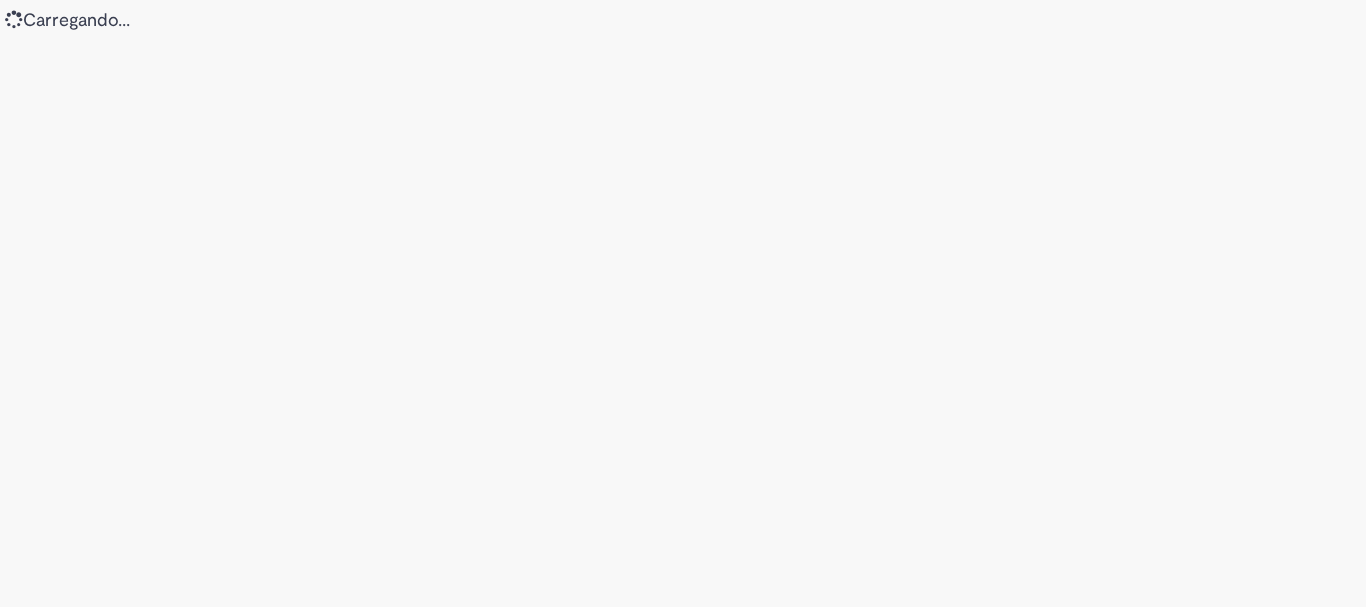 scroll, scrollTop: 0, scrollLeft: 0, axis: both 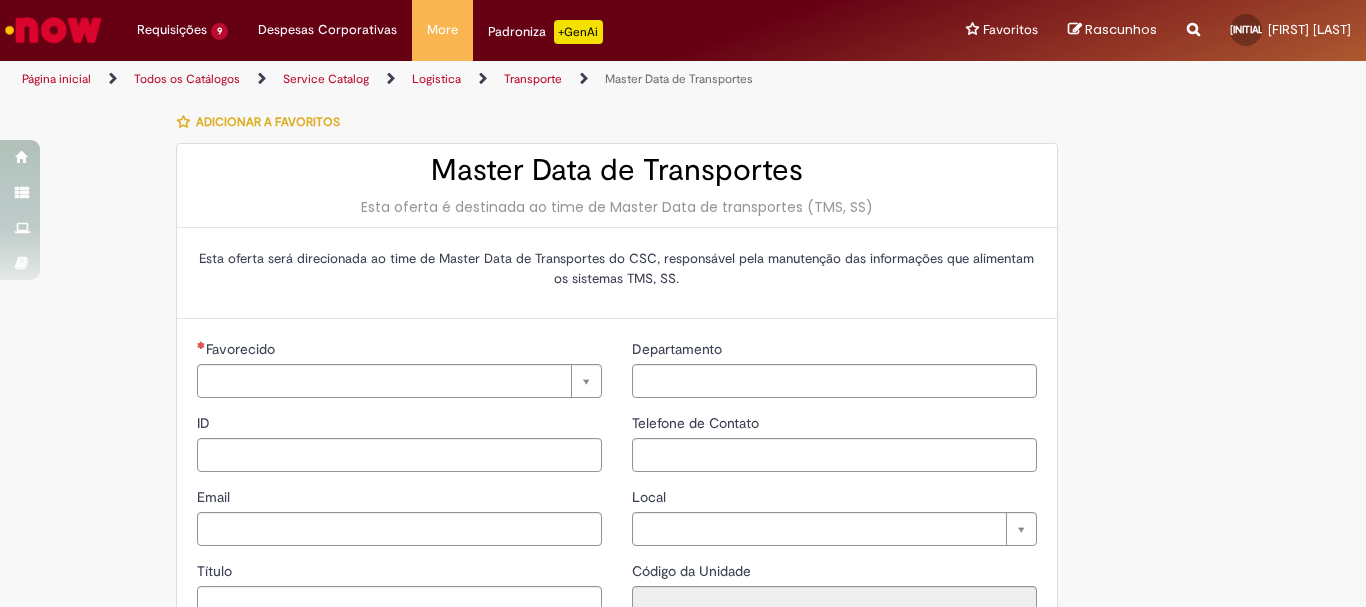 type on "*********" 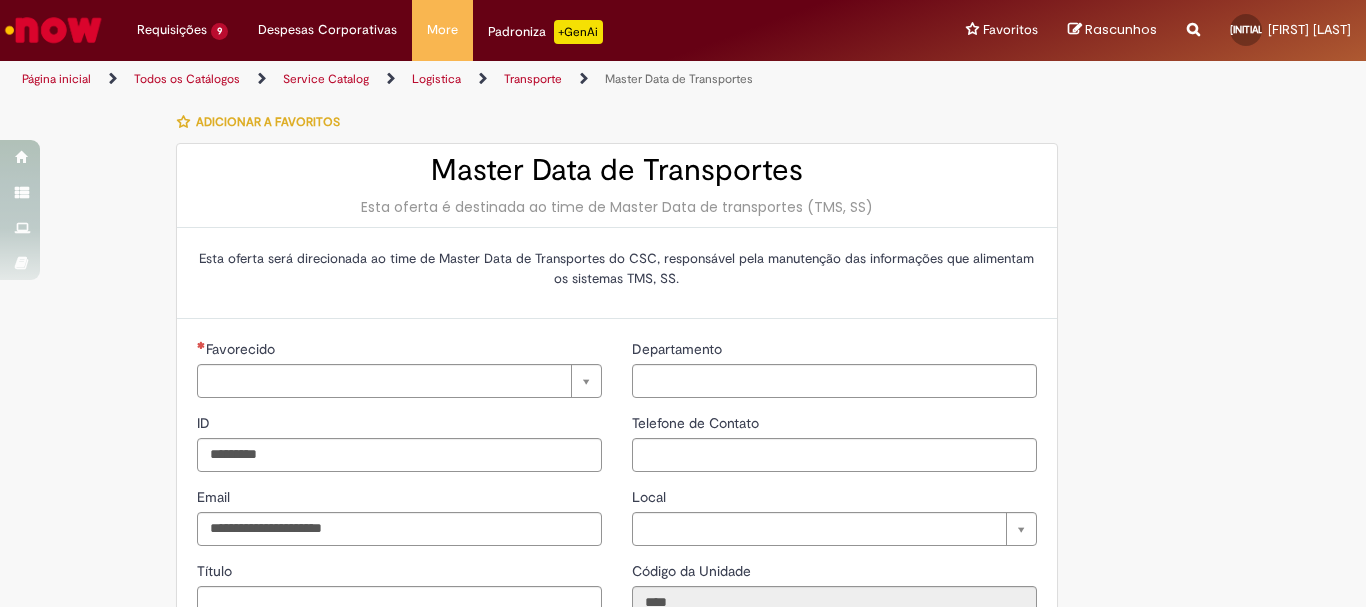 type on "**********" 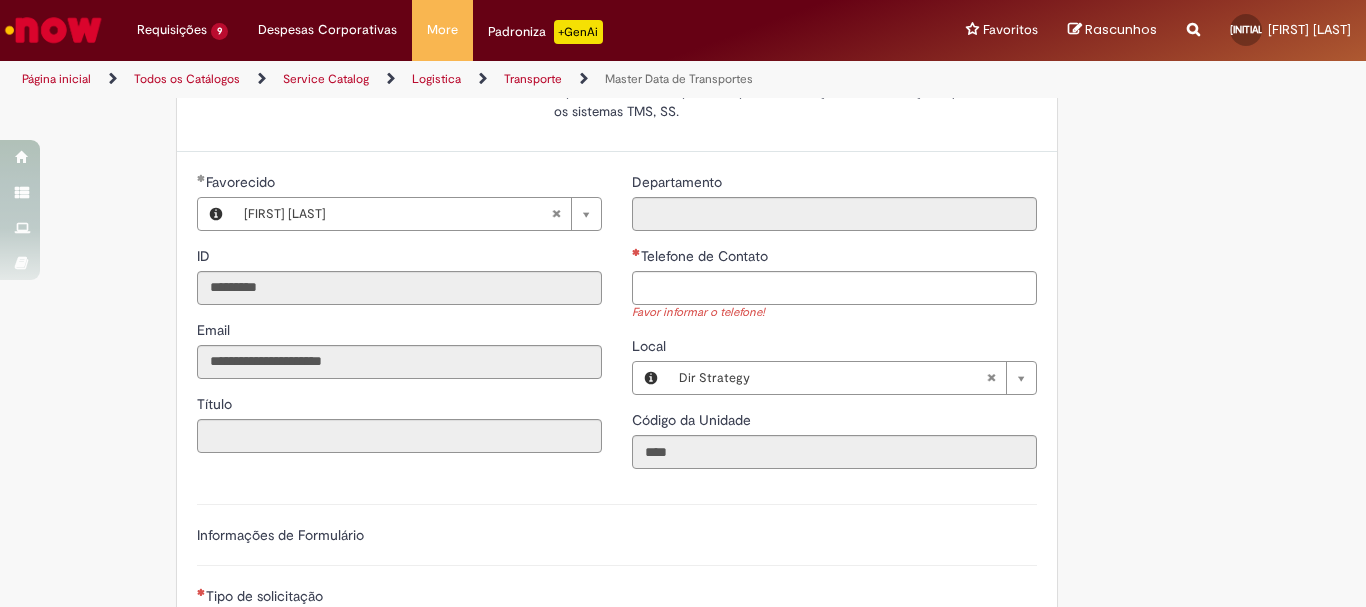 scroll, scrollTop: 0, scrollLeft: 0, axis: both 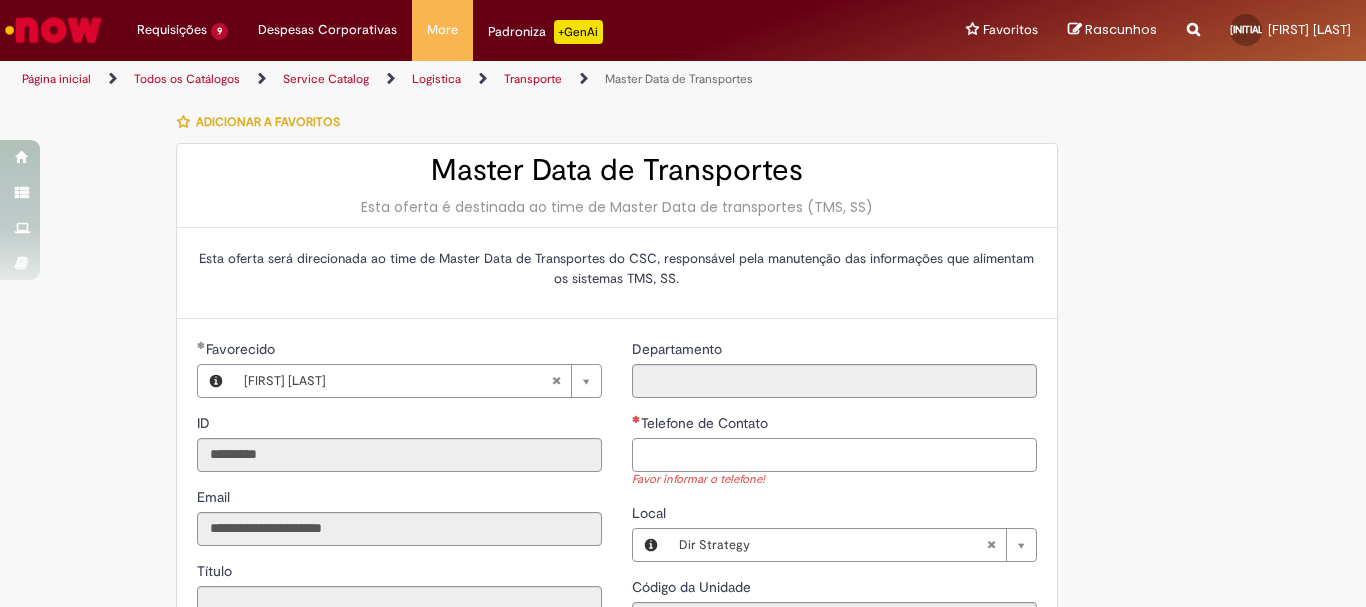 click on "Telefone de Contato" at bounding box center (834, 455) 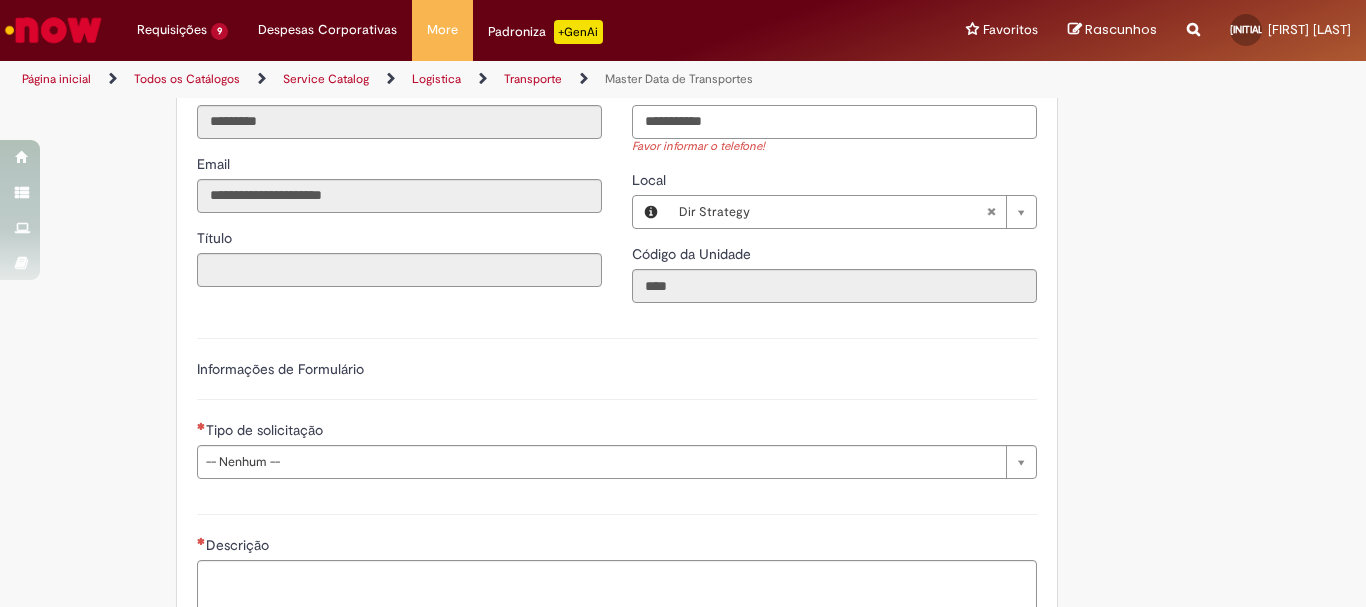 scroll, scrollTop: 417, scrollLeft: 0, axis: vertical 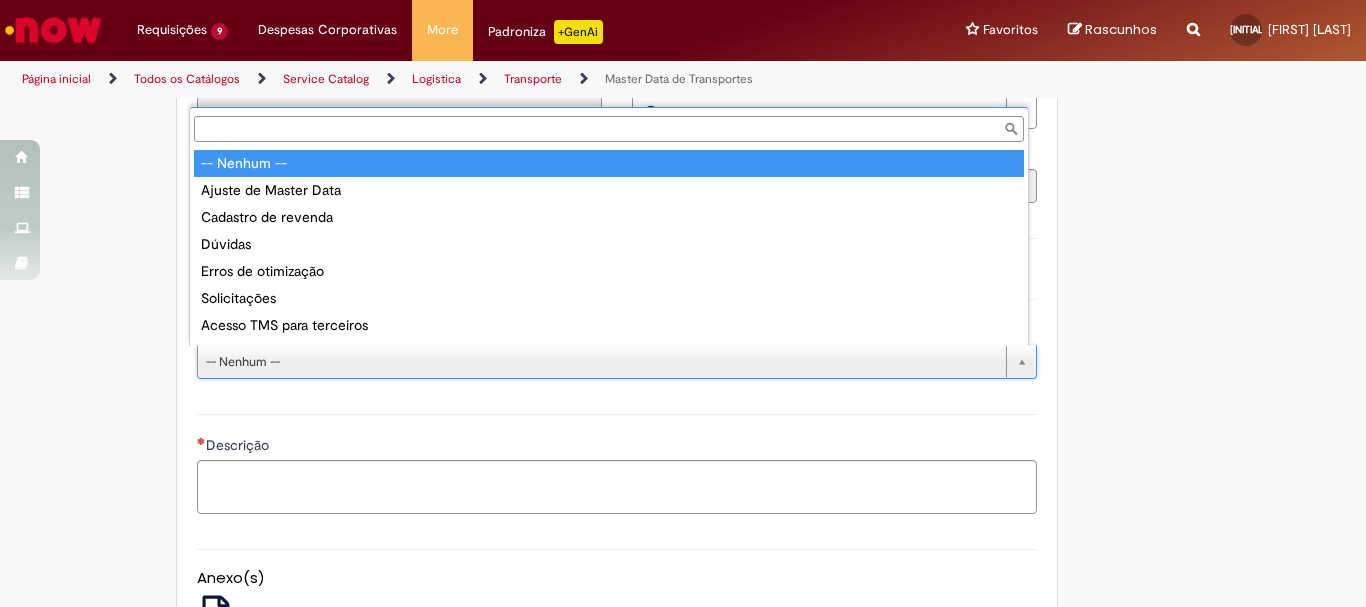 type on "**********" 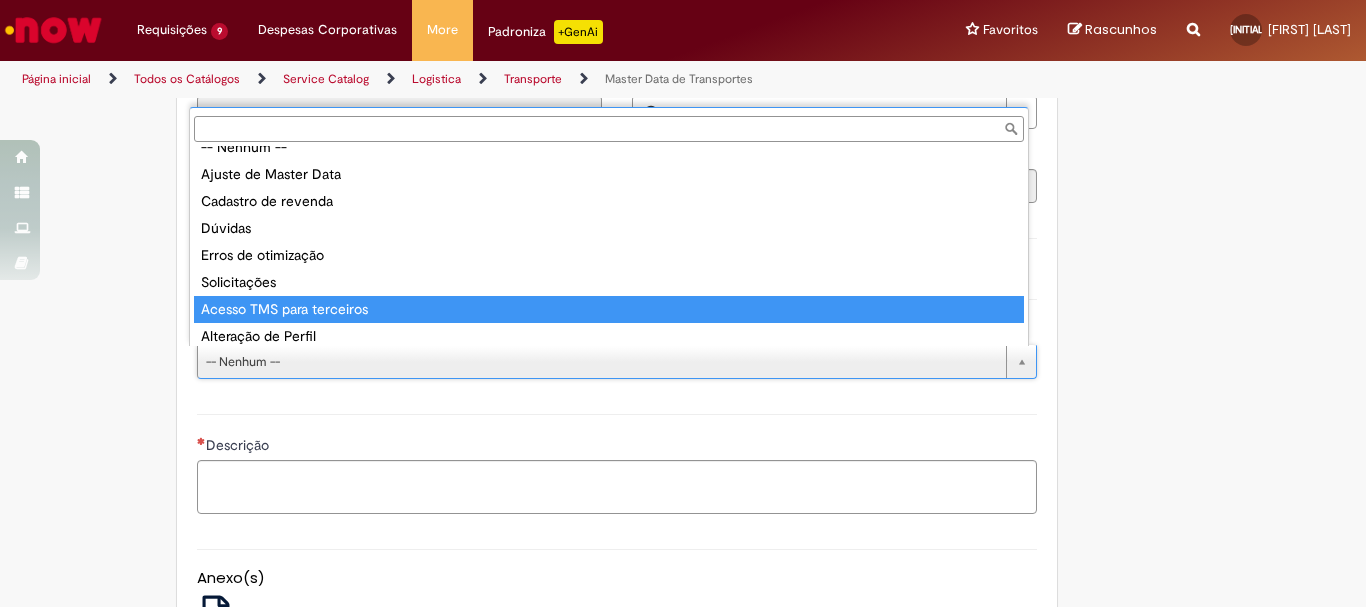 scroll, scrollTop: 24, scrollLeft: 0, axis: vertical 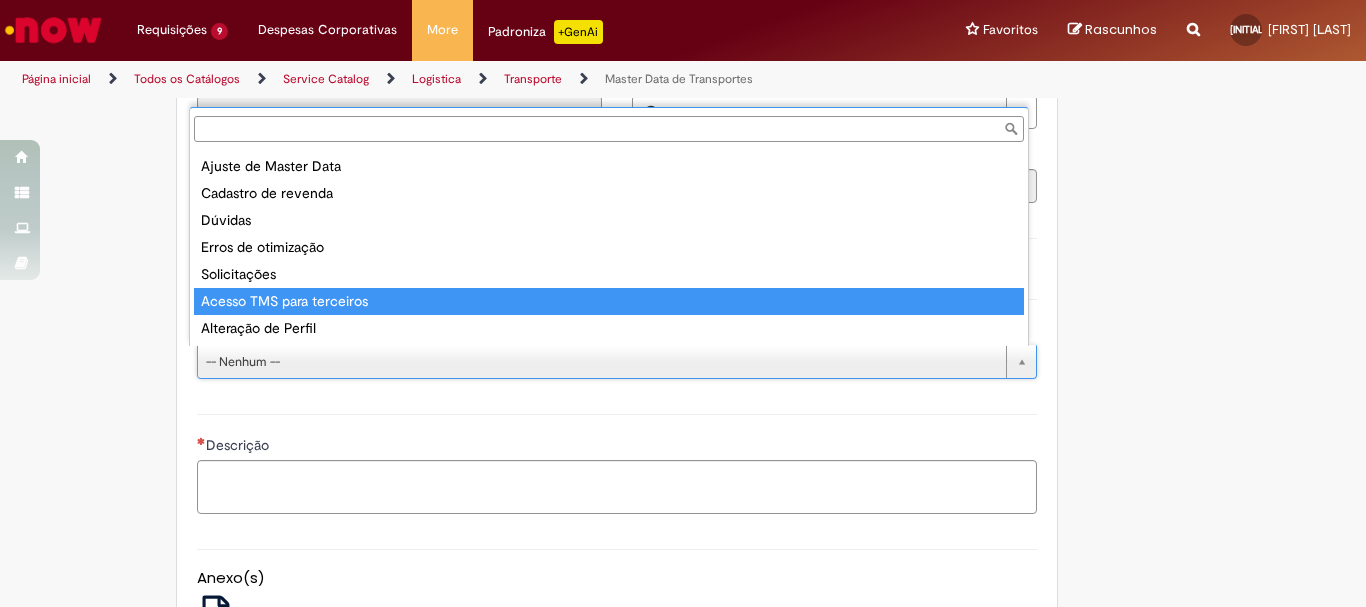 type on "**********" 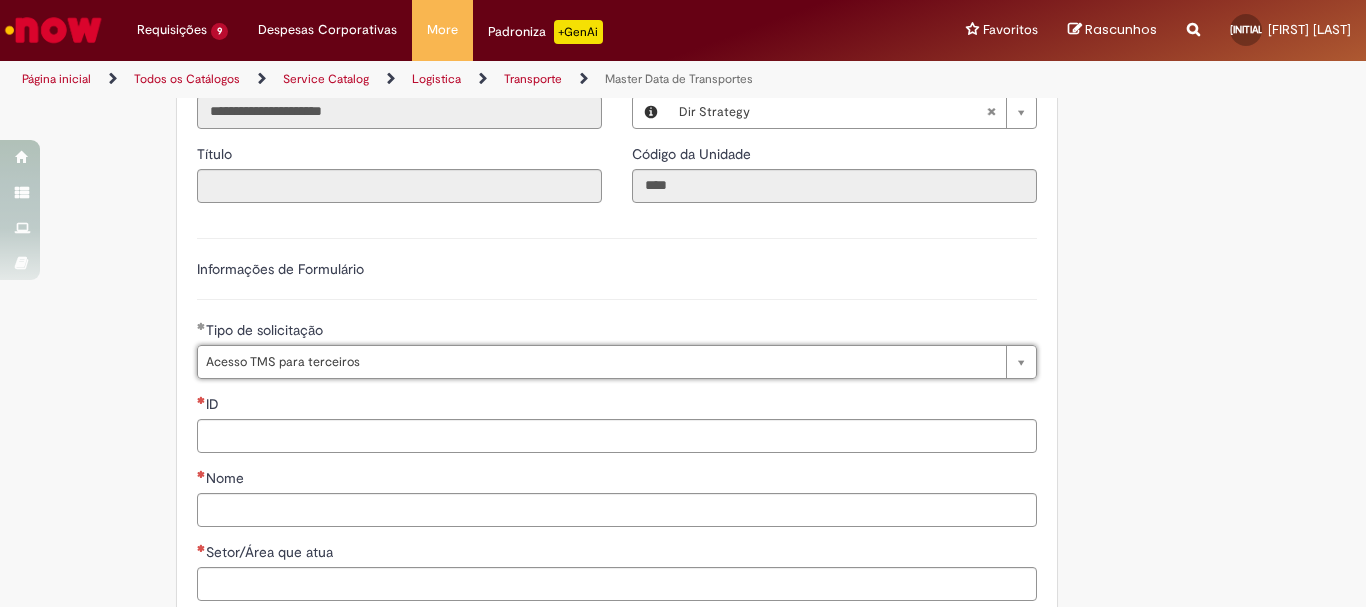 scroll, scrollTop: 500, scrollLeft: 0, axis: vertical 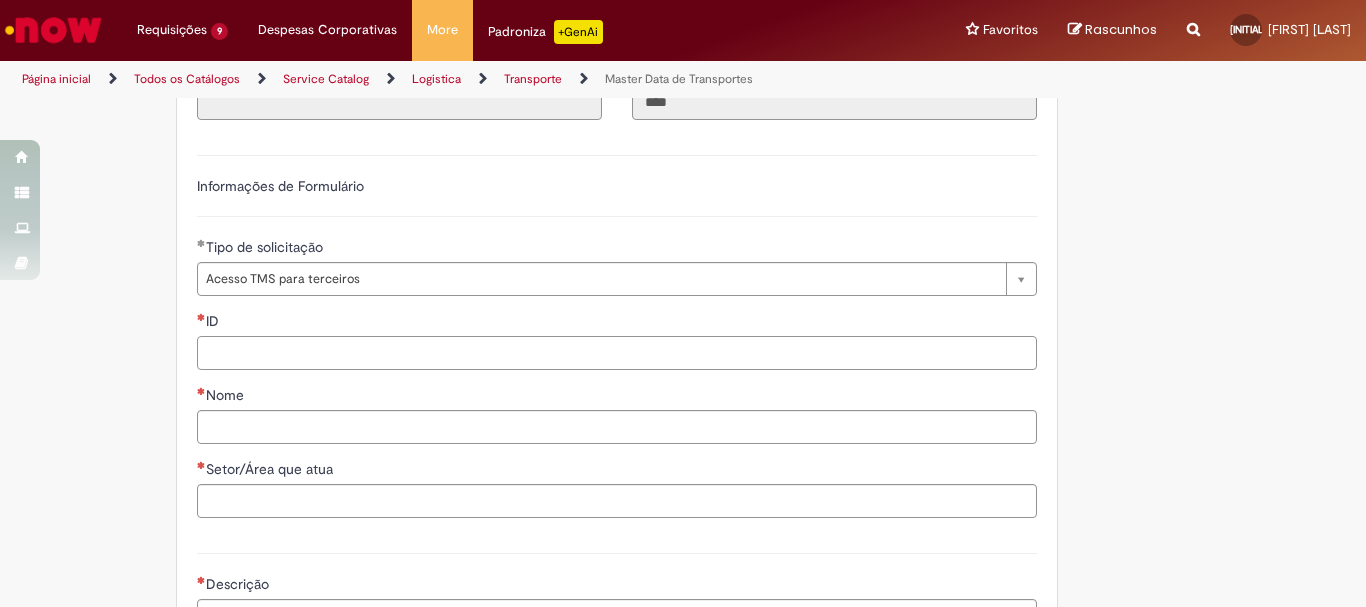 click on "ID" at bounding box center (617, 353) 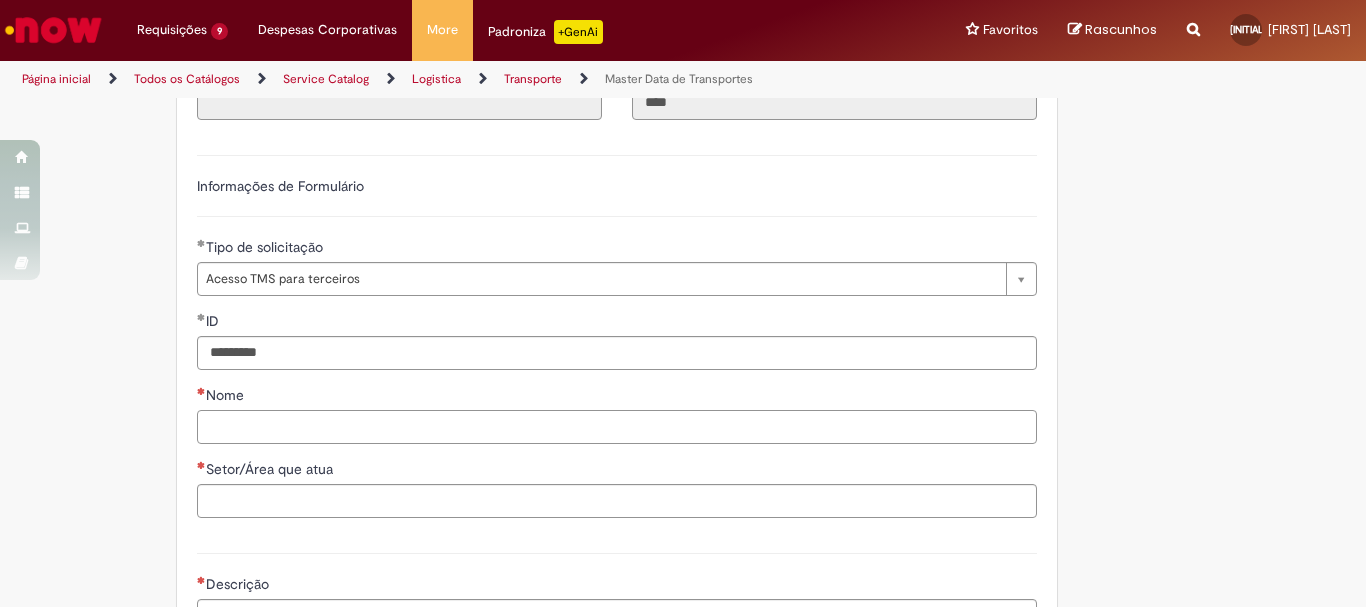 click on "**********" at bounding box center (617, 334) 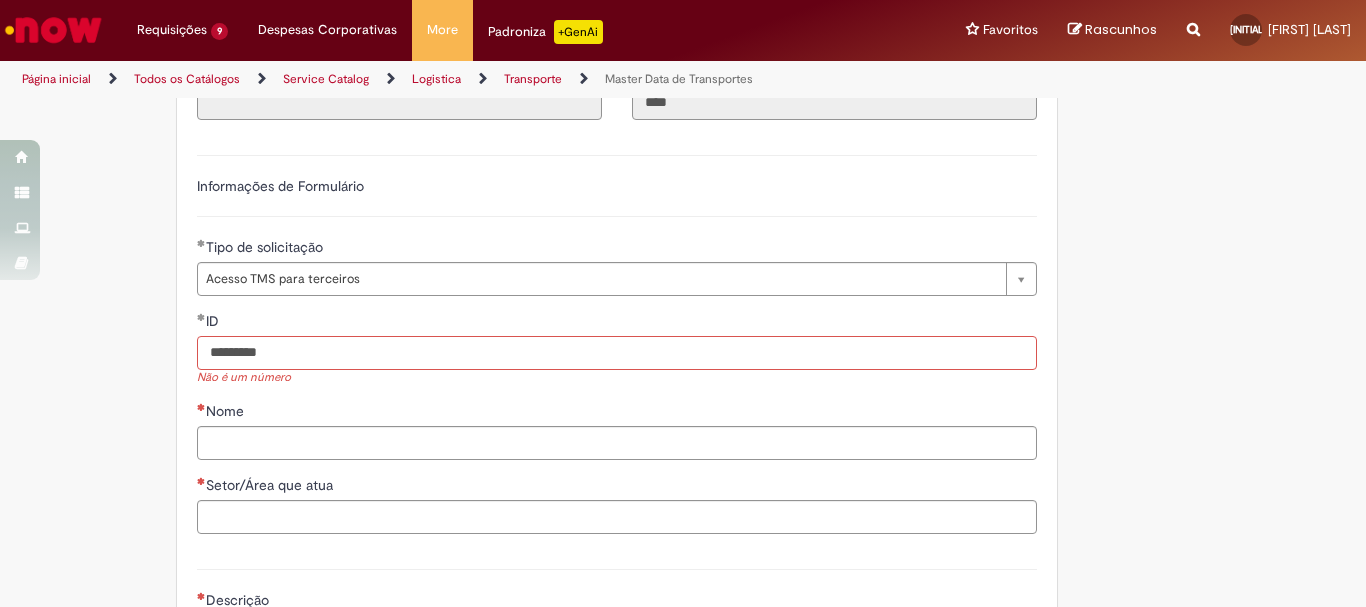 click on "*********" at bounding box center (617, 353) 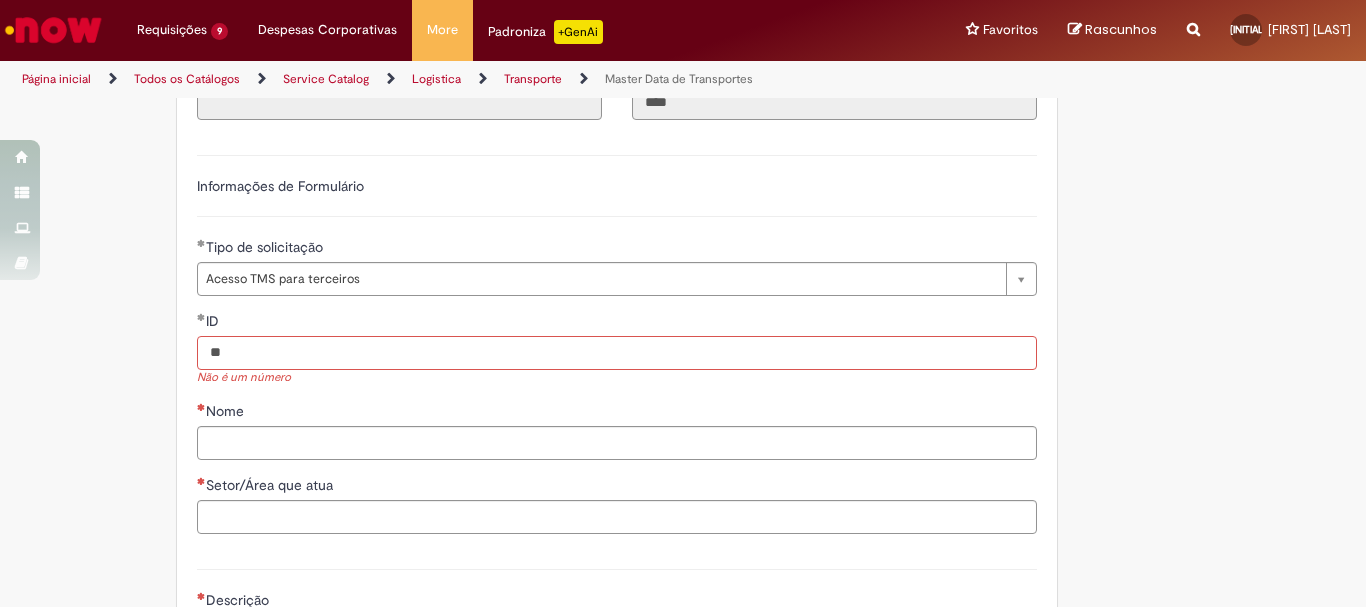 type on "*" 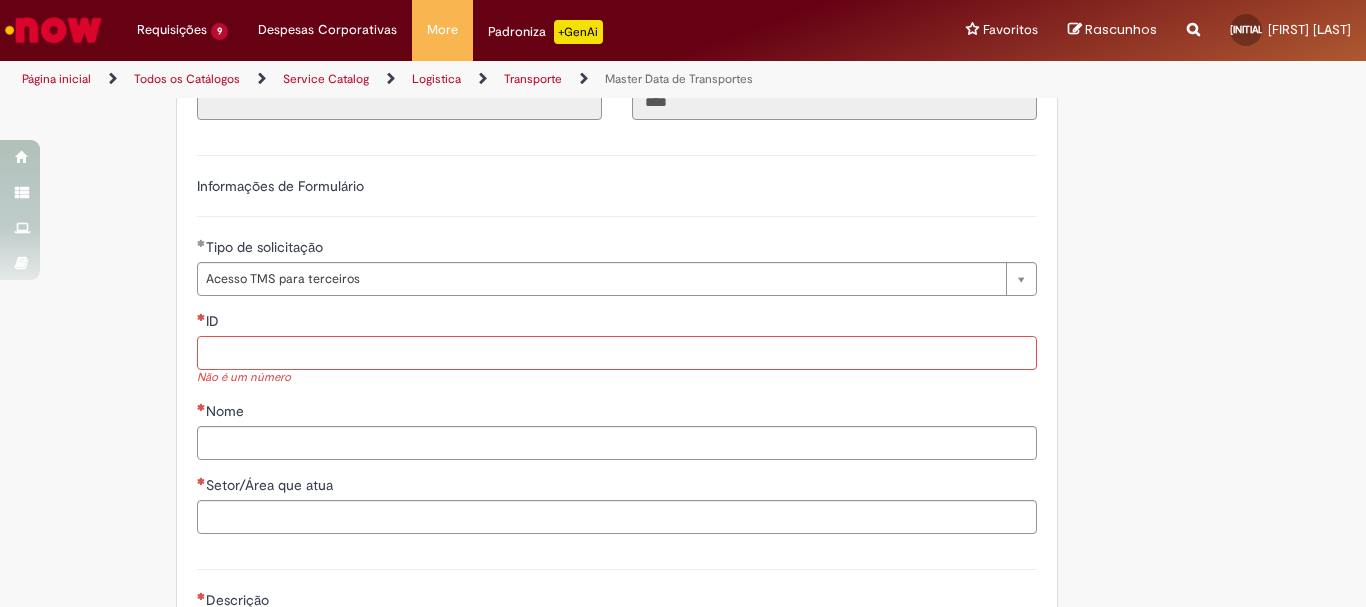 type 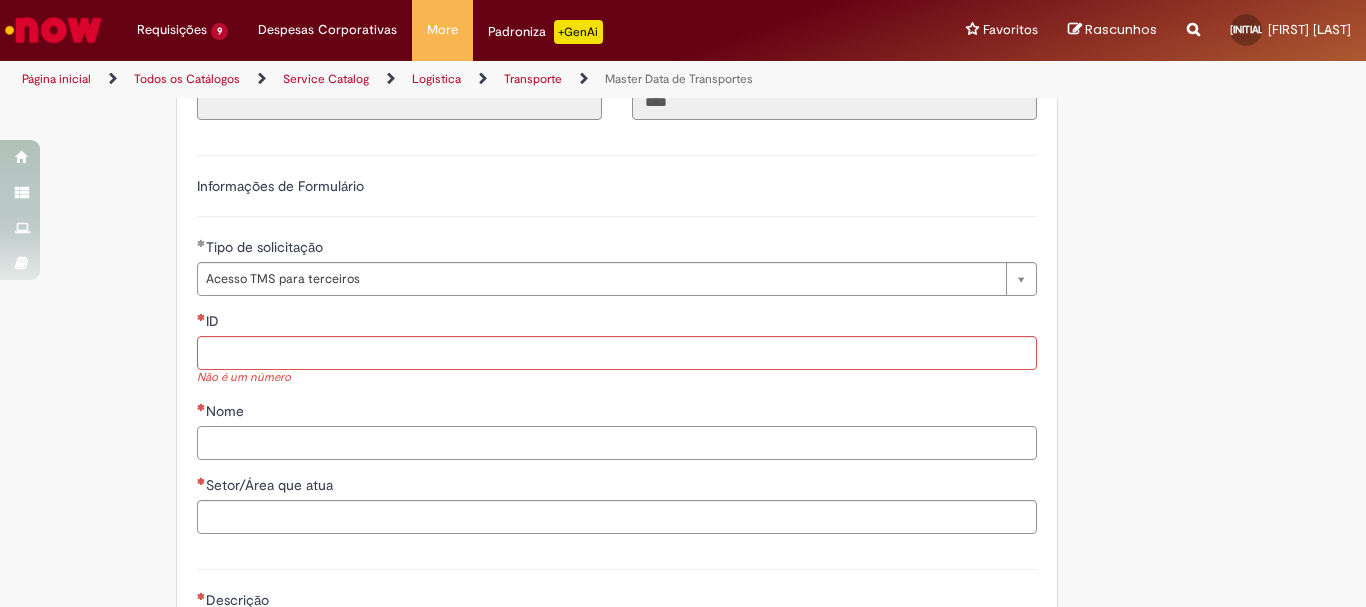 click on "**********" at bounding box center [617, 342] 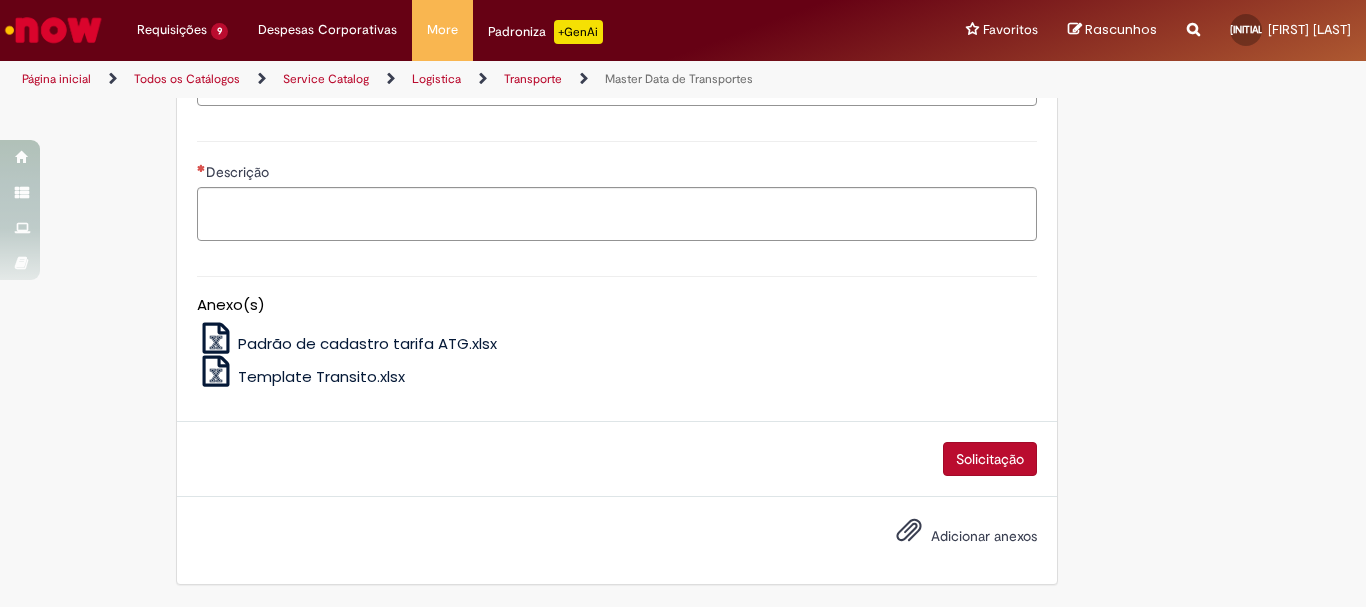 scroll, scrollTop: 662, scrollLeft: 0, axis: vertical 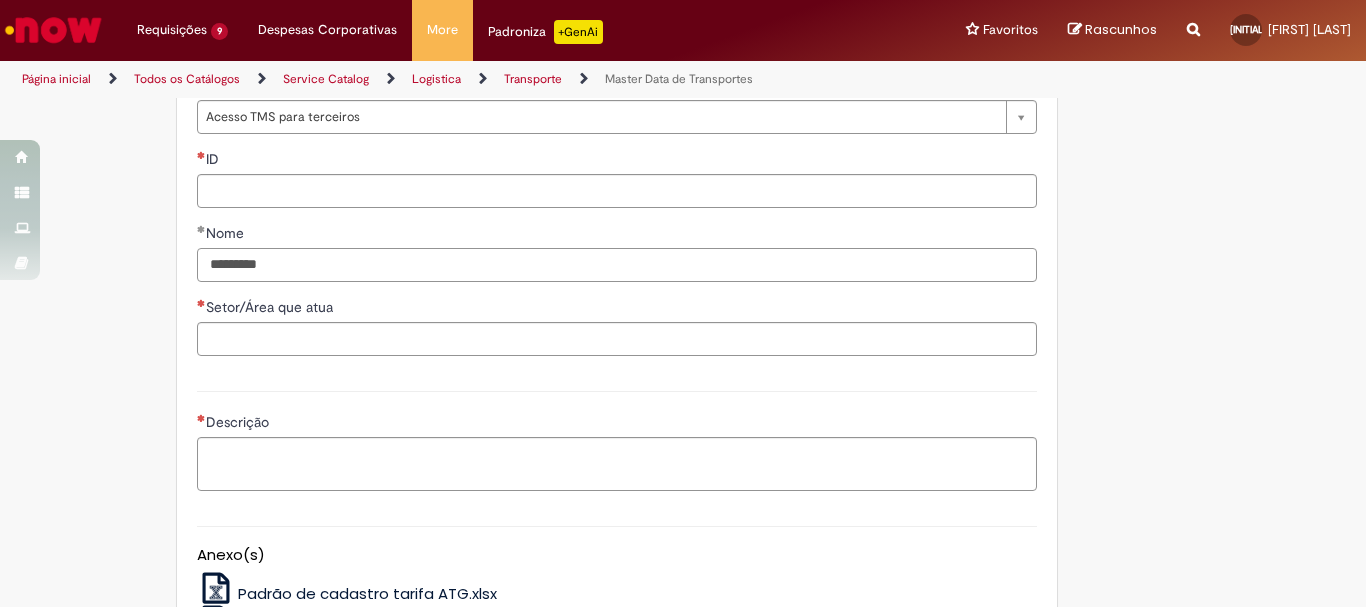 type on "*********" 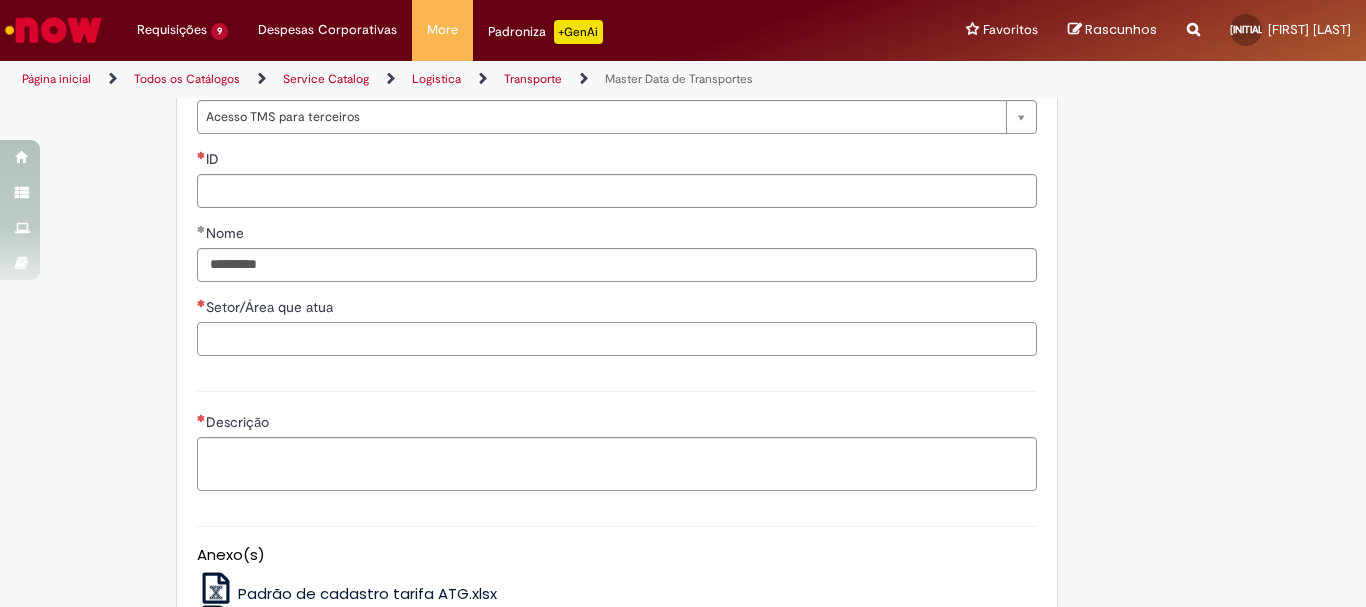 click on "Setor/Área que atua" at bounding box center [617, 339] 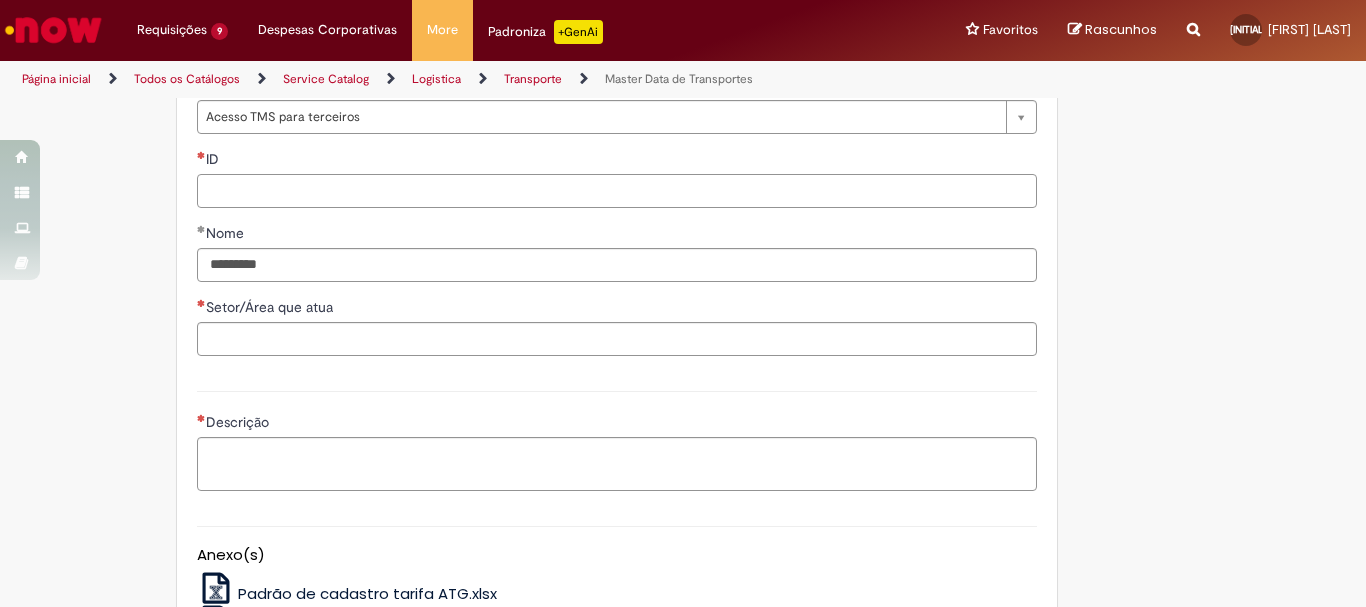 click on "ID" at bounding box center (617, 191) 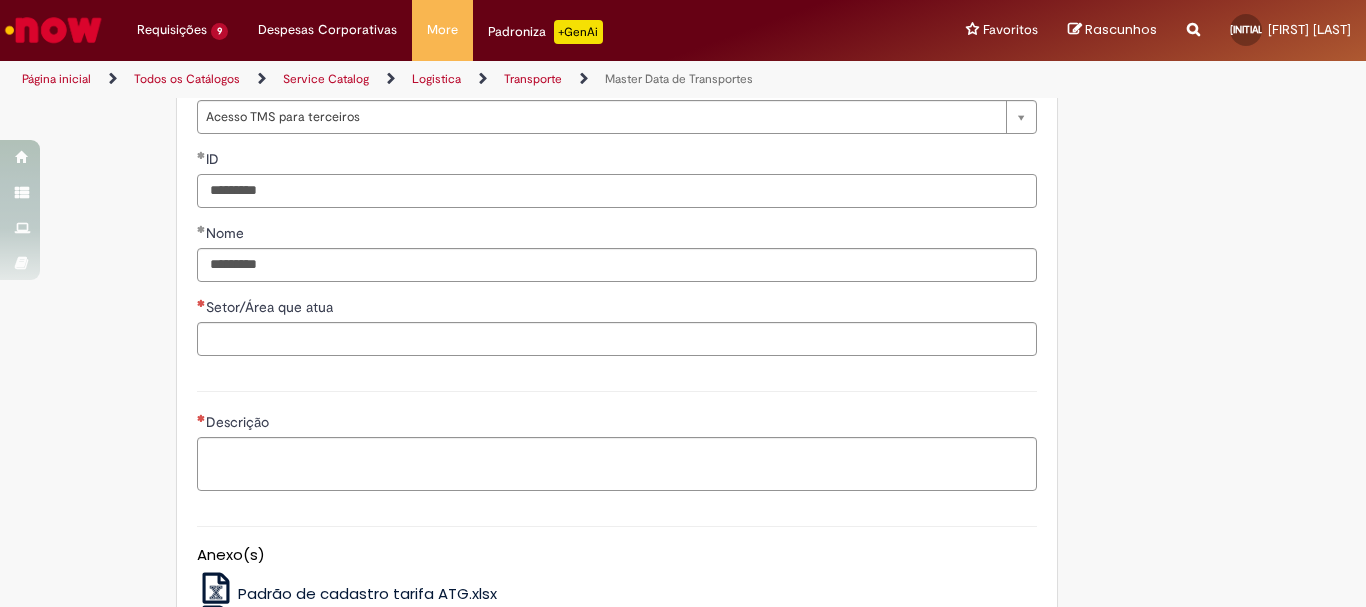 type on "*********" 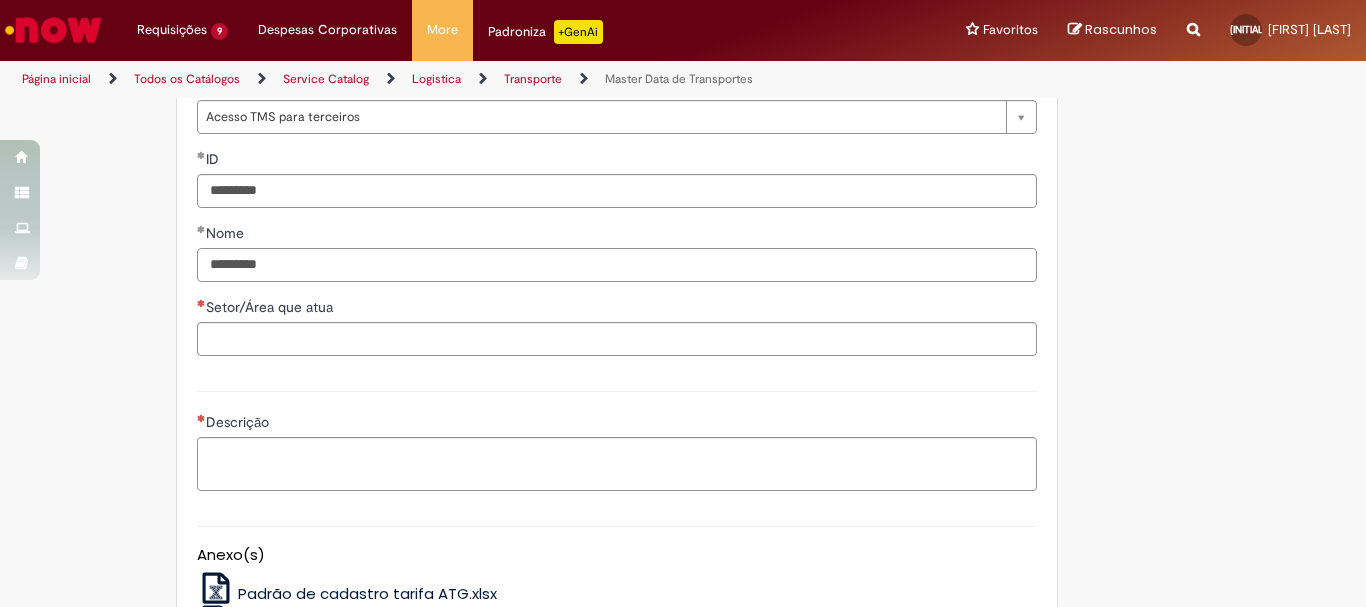 click on "*********" at bounding box center (617, 265) 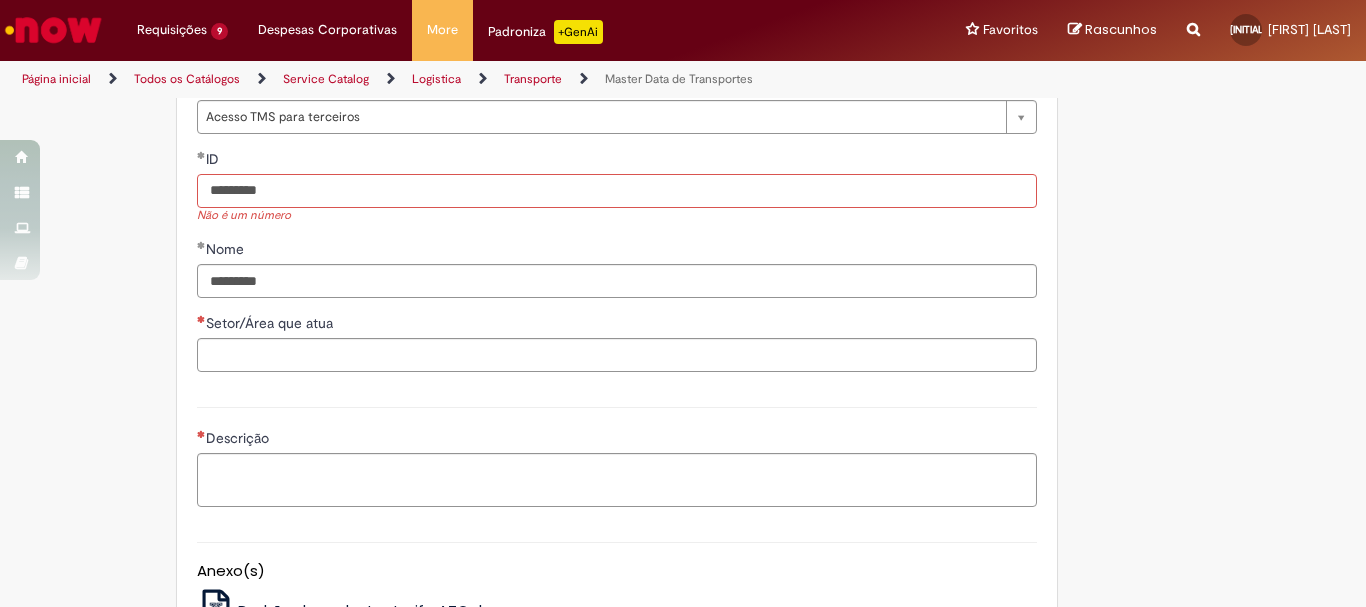 click on "*********" at bounding box center (617, 191) 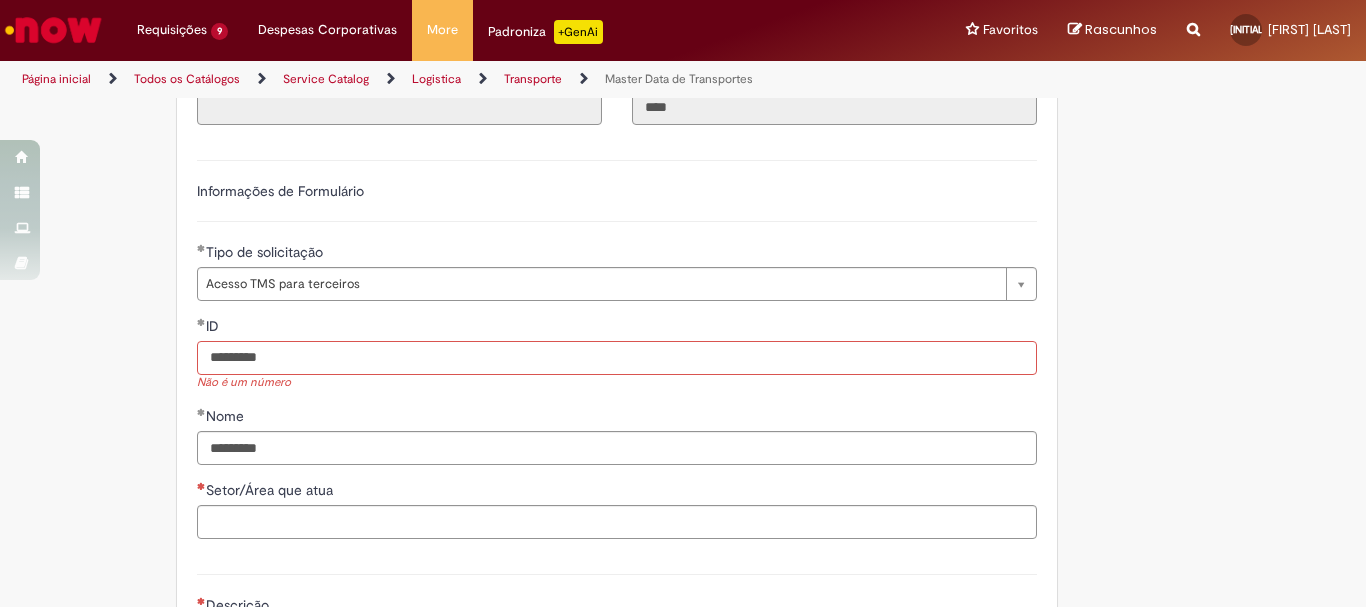 scroll, scrollTop: 579, scrollLeft: 0, axis: vertical 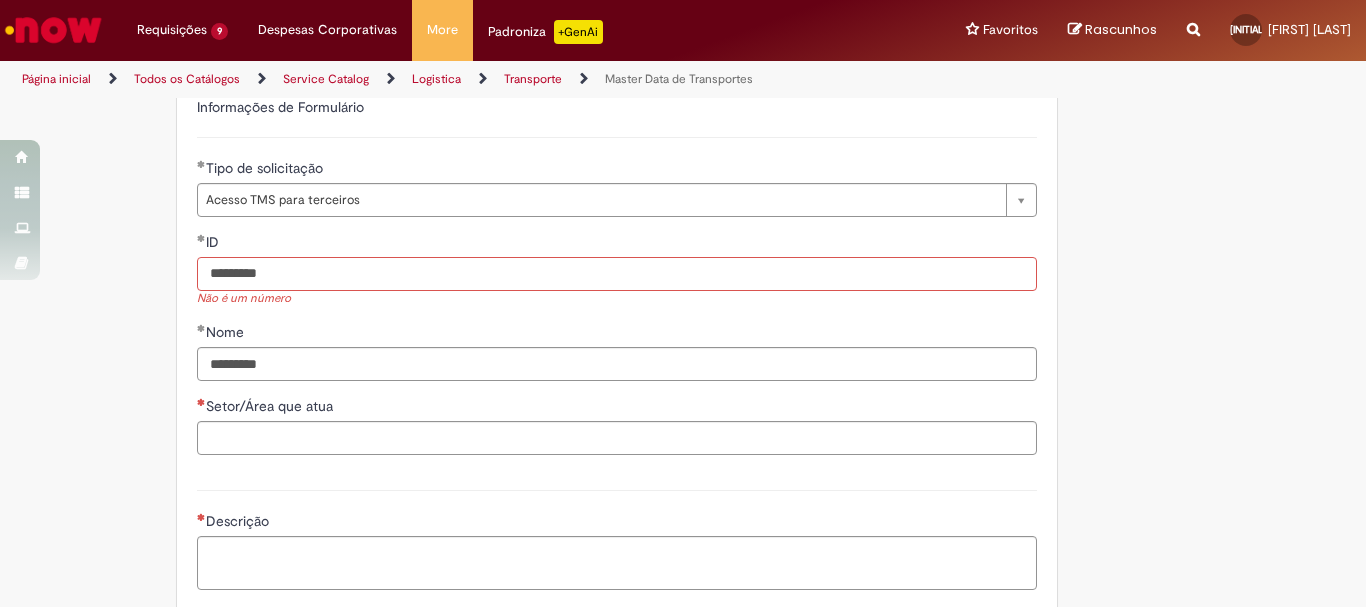 drag, startPoint x: 274, startPoint y: 273, endPoint x: 187, endPoint y: 274, distance: 87.005745 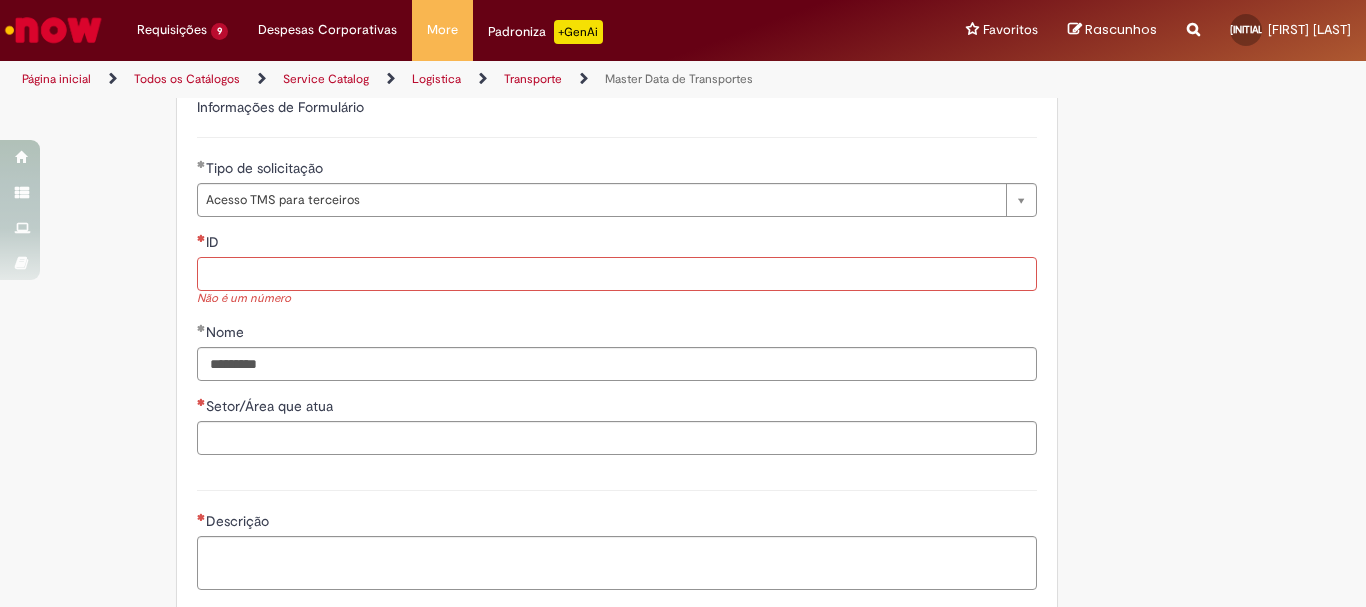 type 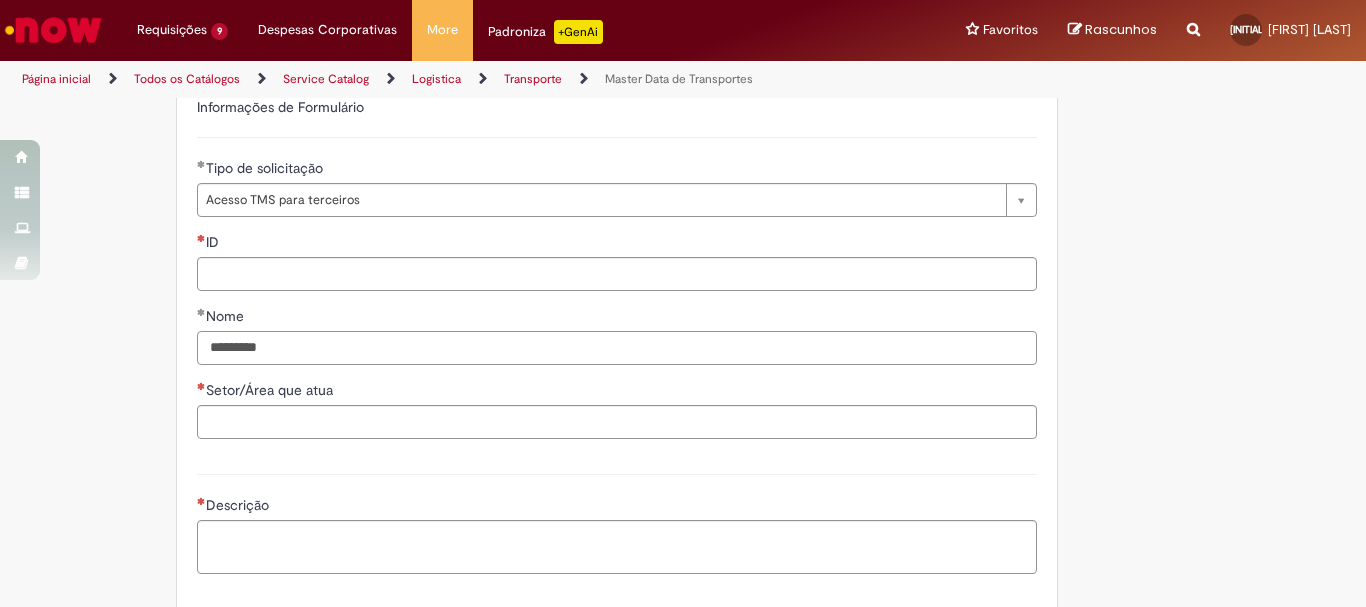 drag, startPoint x: 296, startPoint y: 374, endPoint x: 193, endPoint y: 370, distance: 103.077644 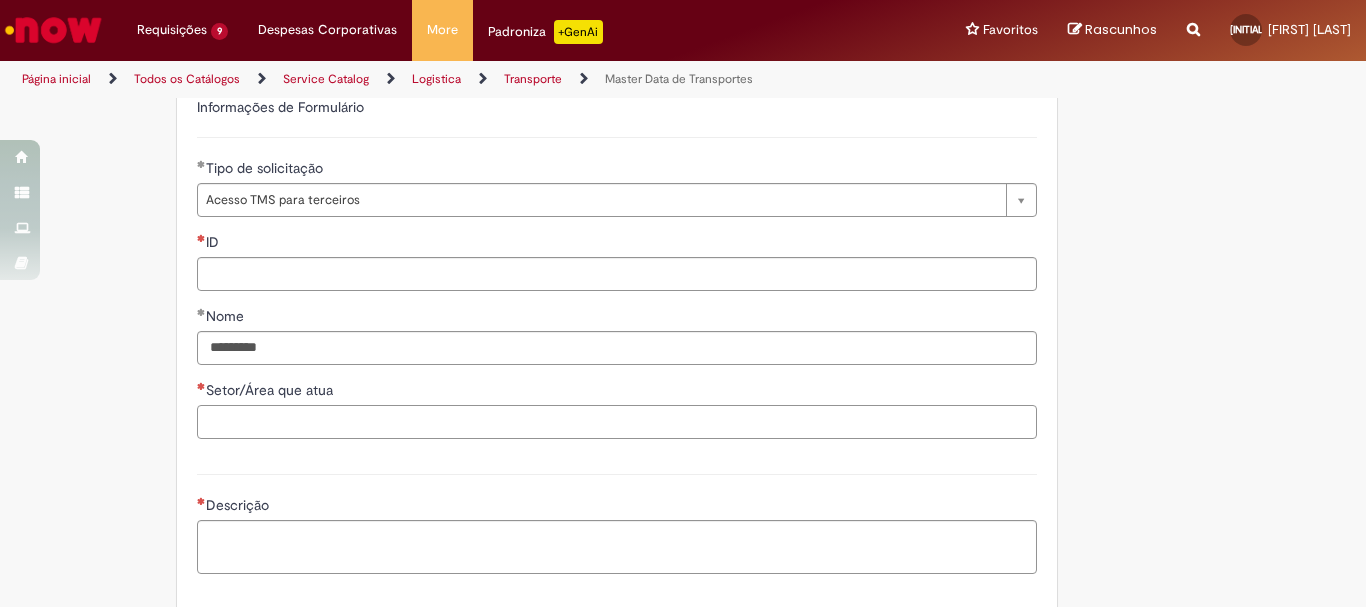 click on "Setor/Área que atua" at bounding box center [617, 422] 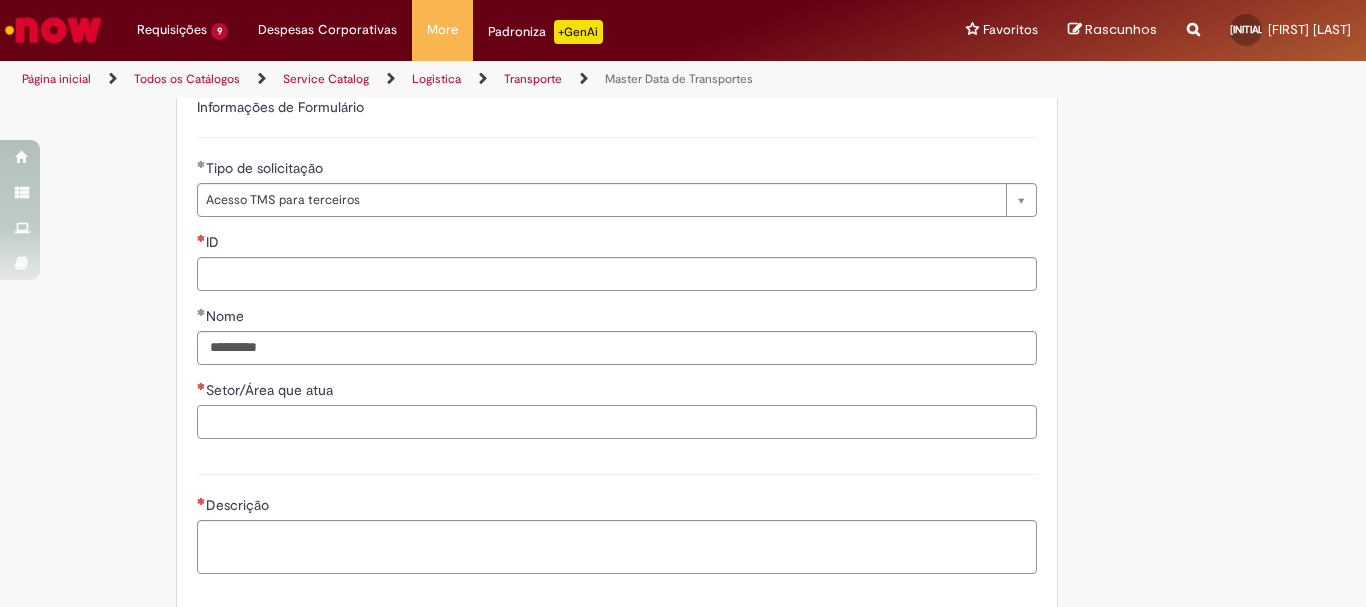 click on "Setor/Área que atua" at bounding box center [617, 422] 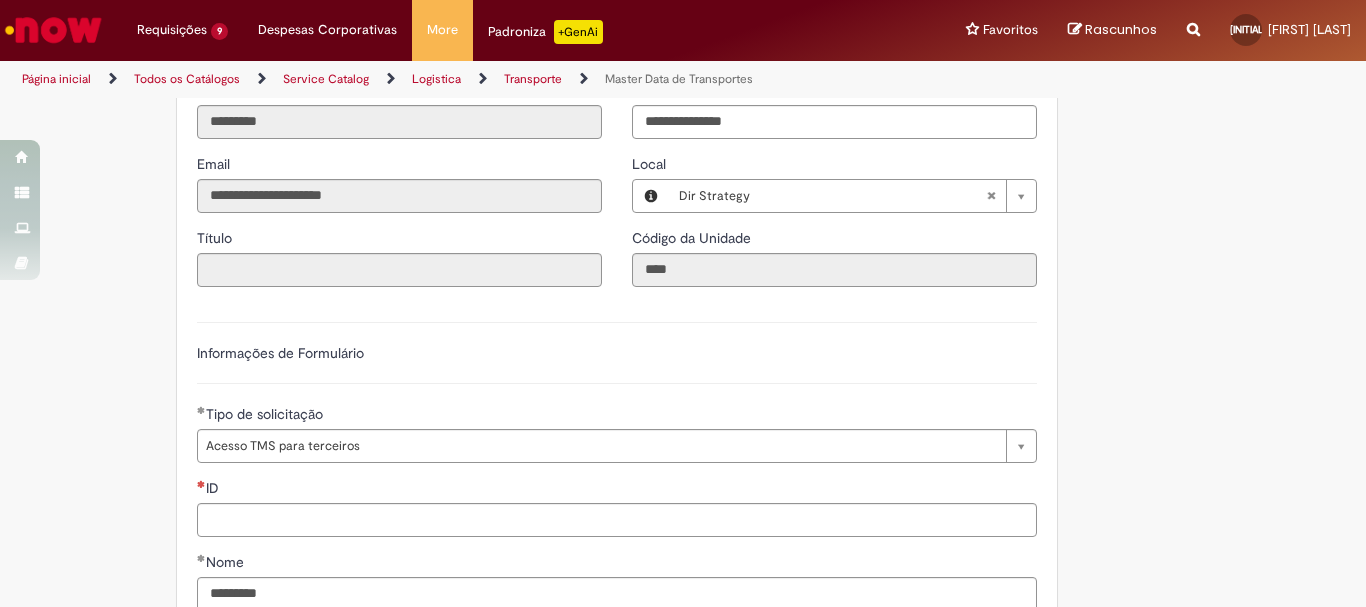 scroll, scrollTop: 583, scrollLeft: 0, axis: vertical 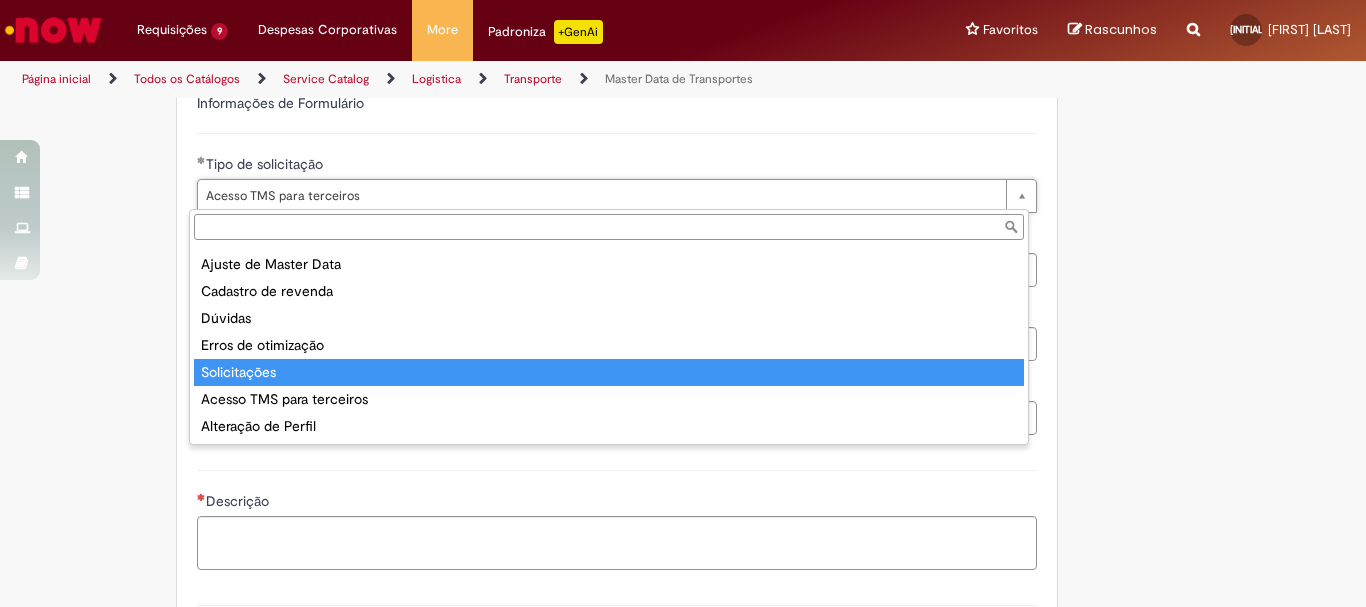 type on "**********" 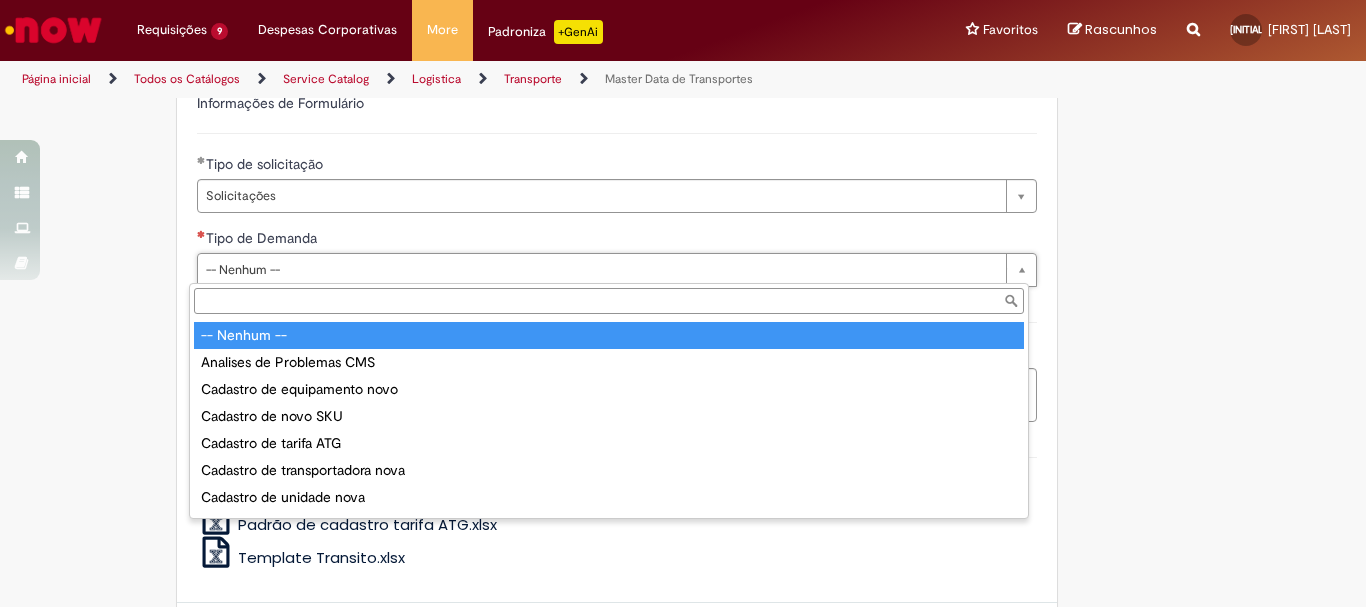scroll, scrollTop: 0, scrollLeft: 0, axis: both 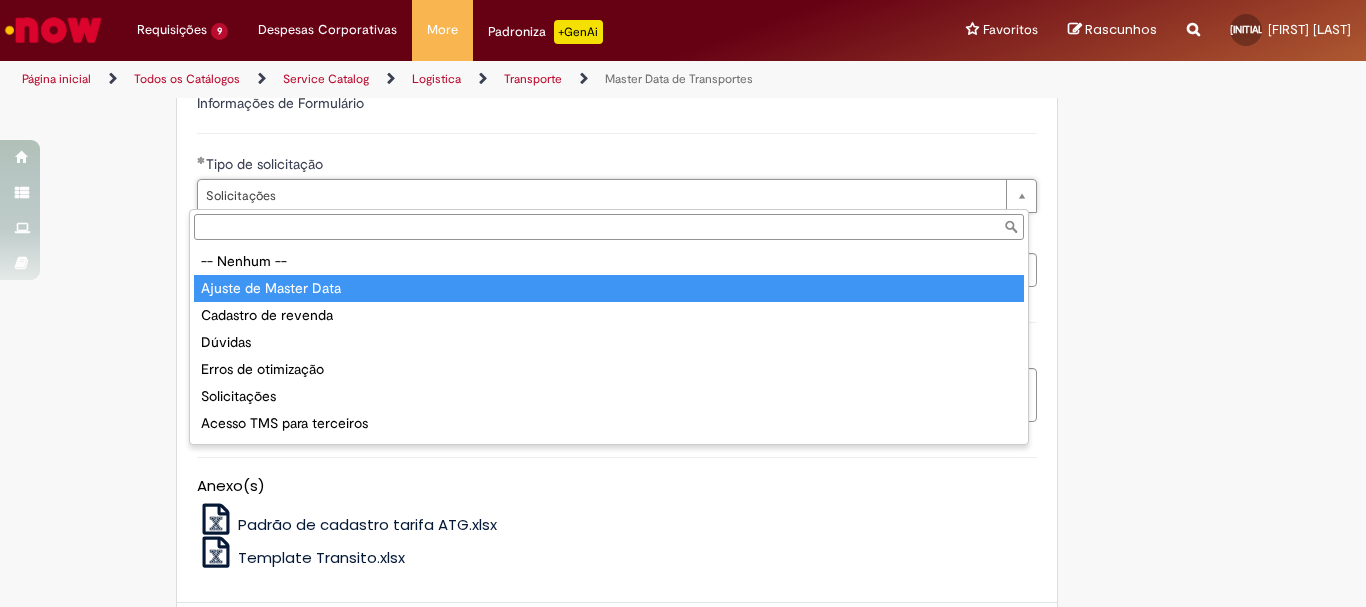 type on "**********" 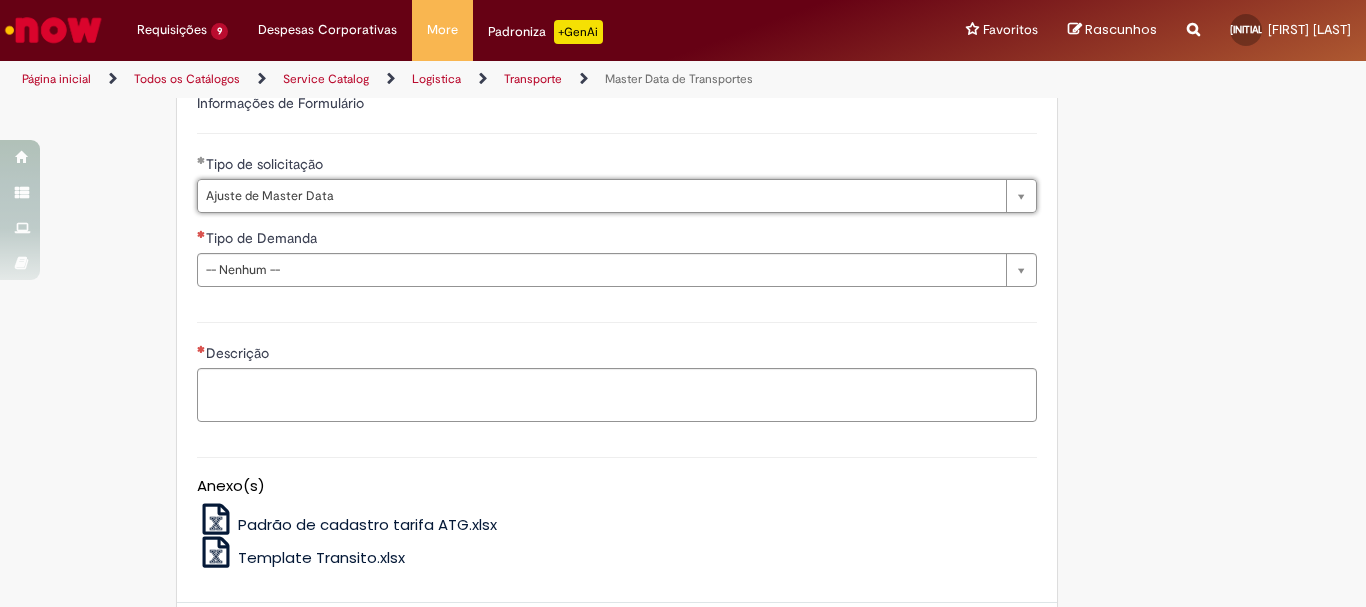 scroll, scrollTop: 0, scrollLeft: 74, axis: horizontal 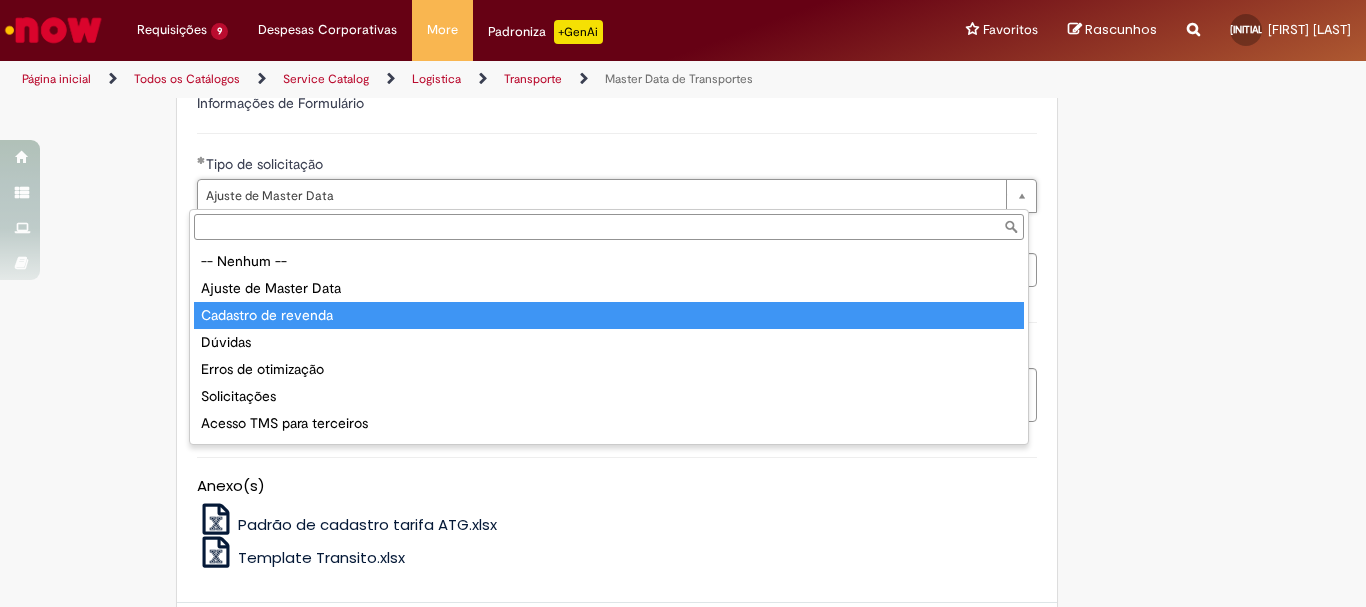 type on "**********" 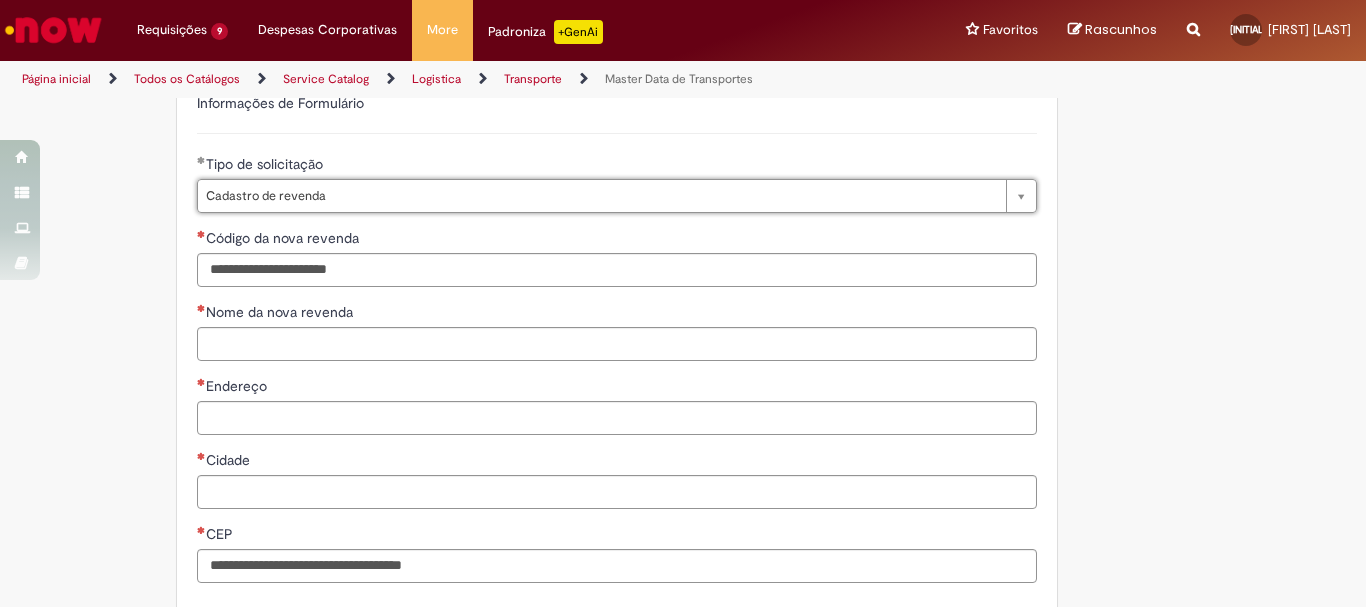 scroll, scrollTop: 0, scrollLeft: 130, axis: horizontal 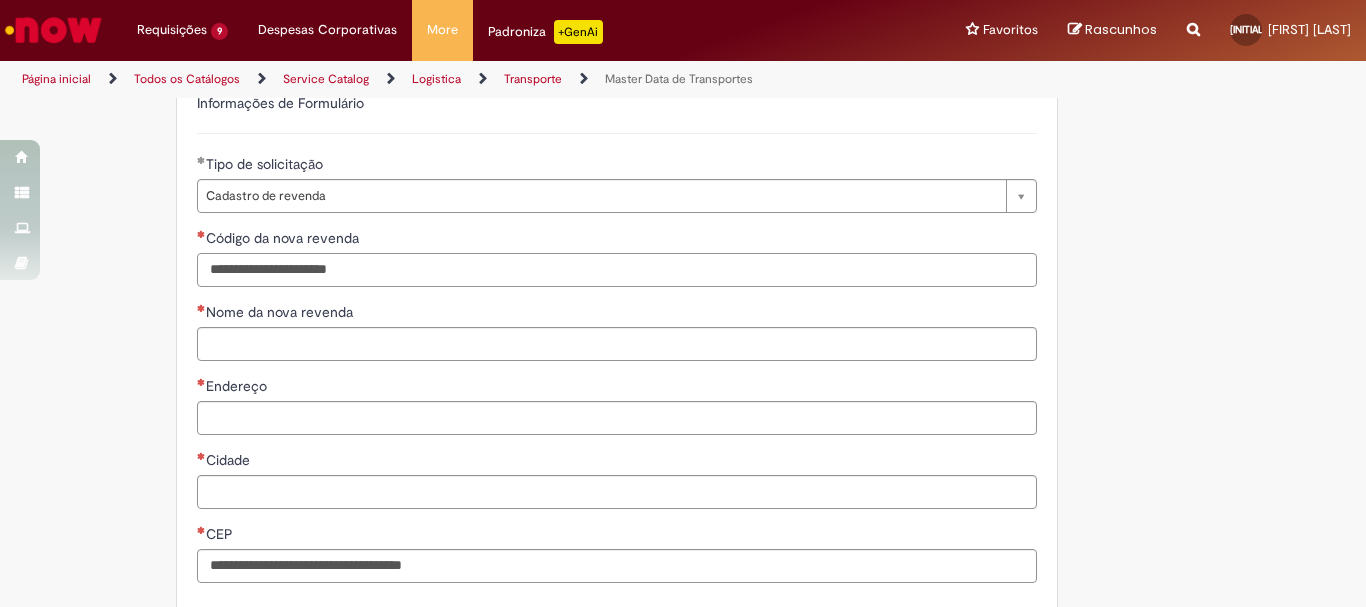 click on "Código da nova revenda" at bounding box center (617, 270) 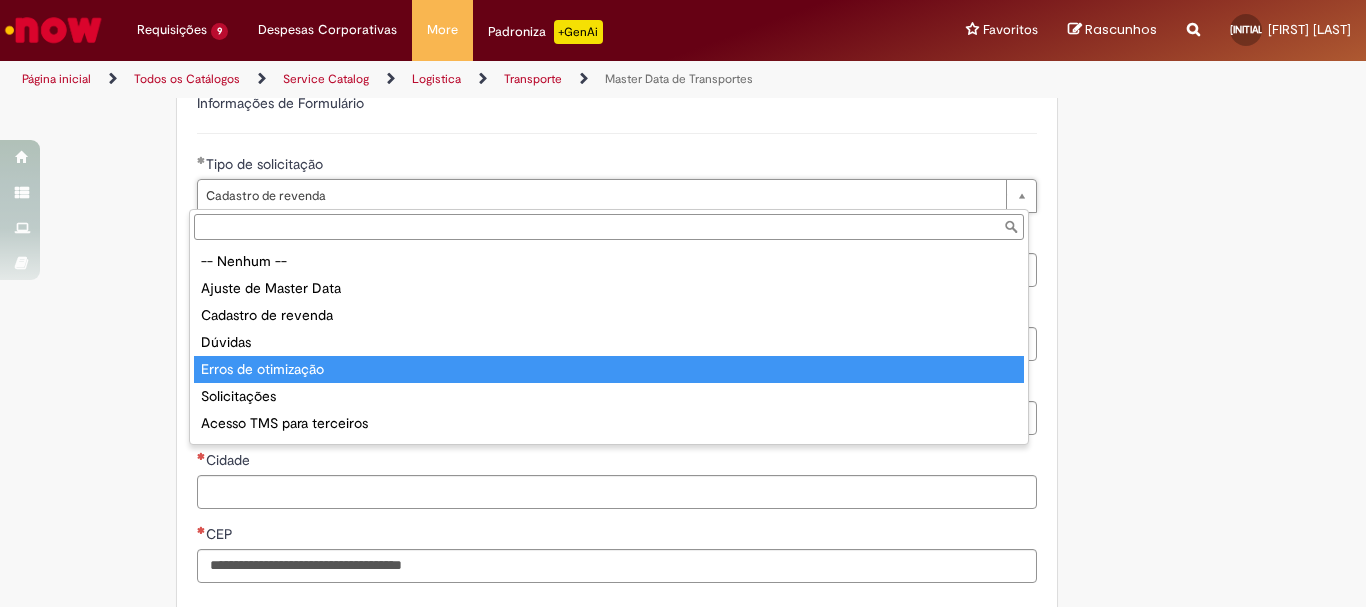 scroll, scrollTop: 24, scrollLeft: 0, axis: vertical 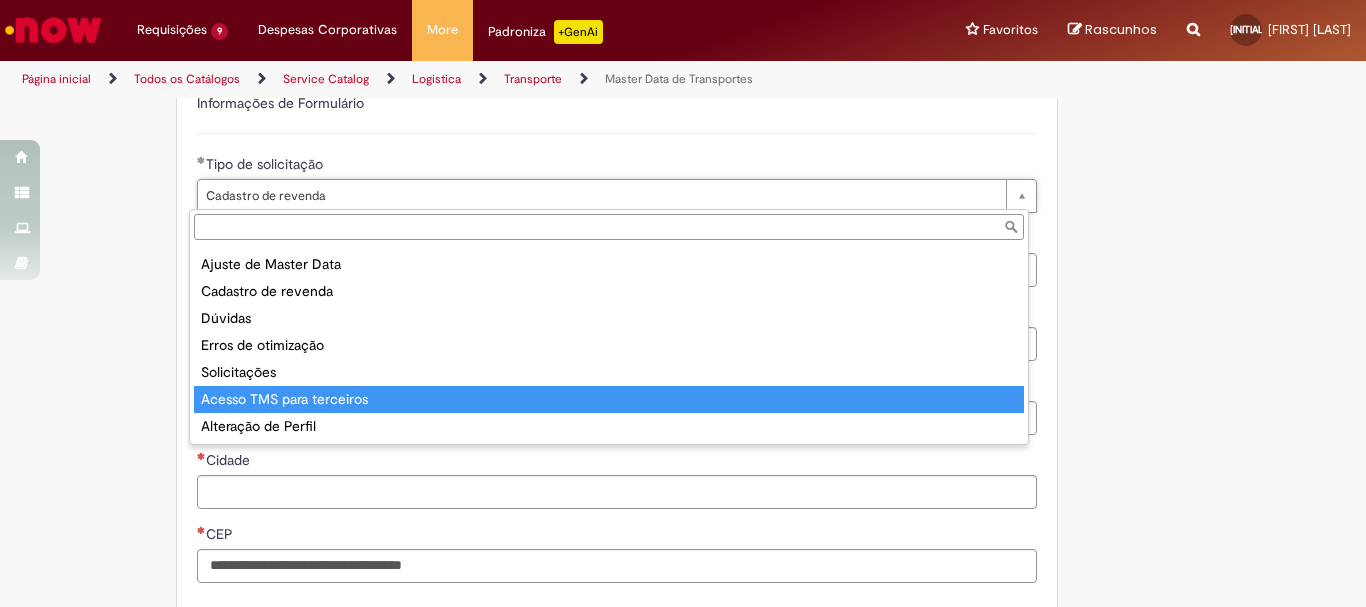 type on "**********" 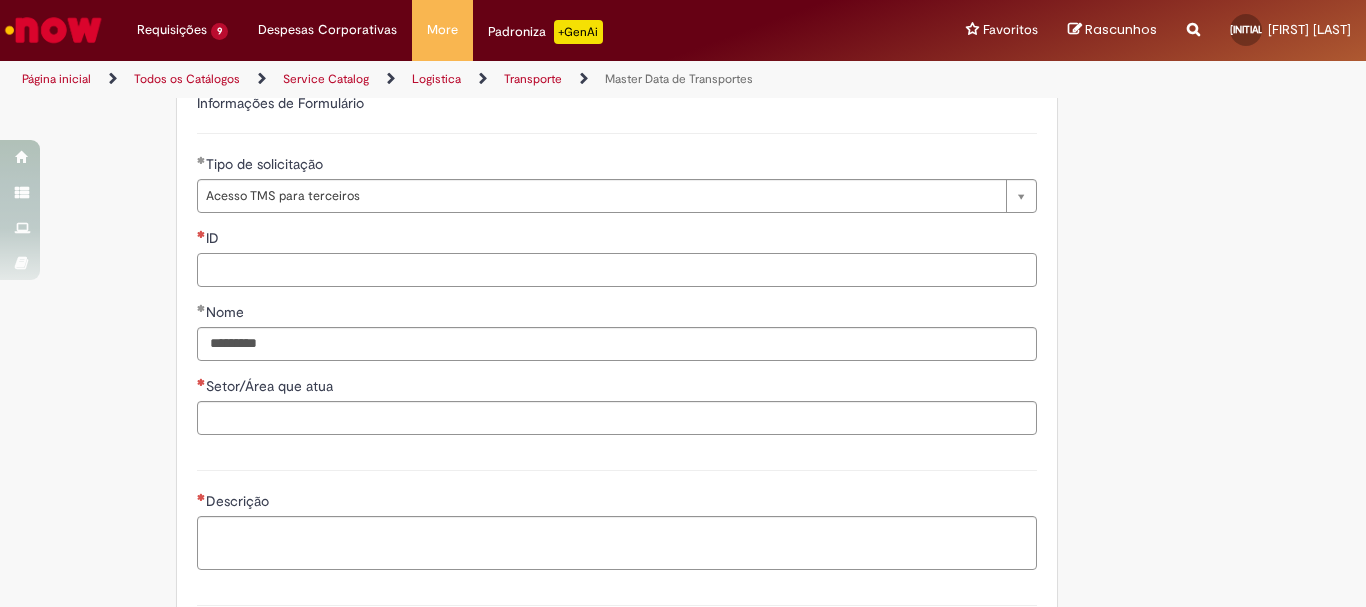 scroll, scrollTop: 0, scrollLeft: 0, axis: both 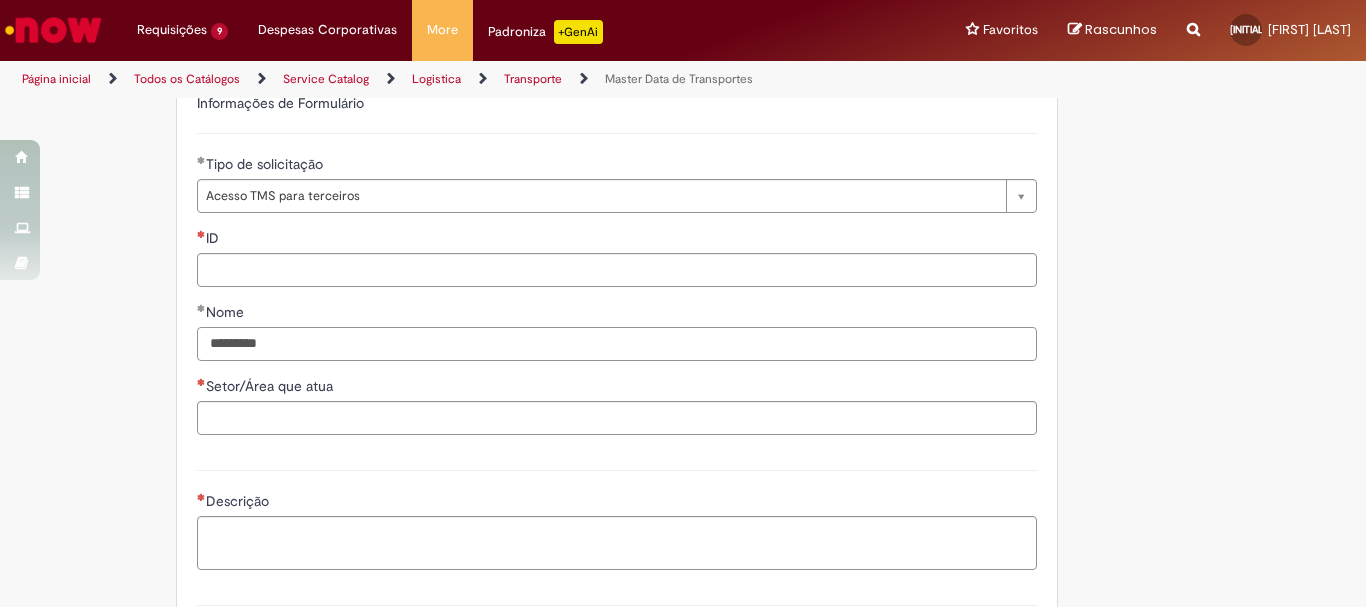 drag, startPoint x: 297, startPoint y: 351, endPoint x: 145, endPoint y: 340, distance: 152.3975 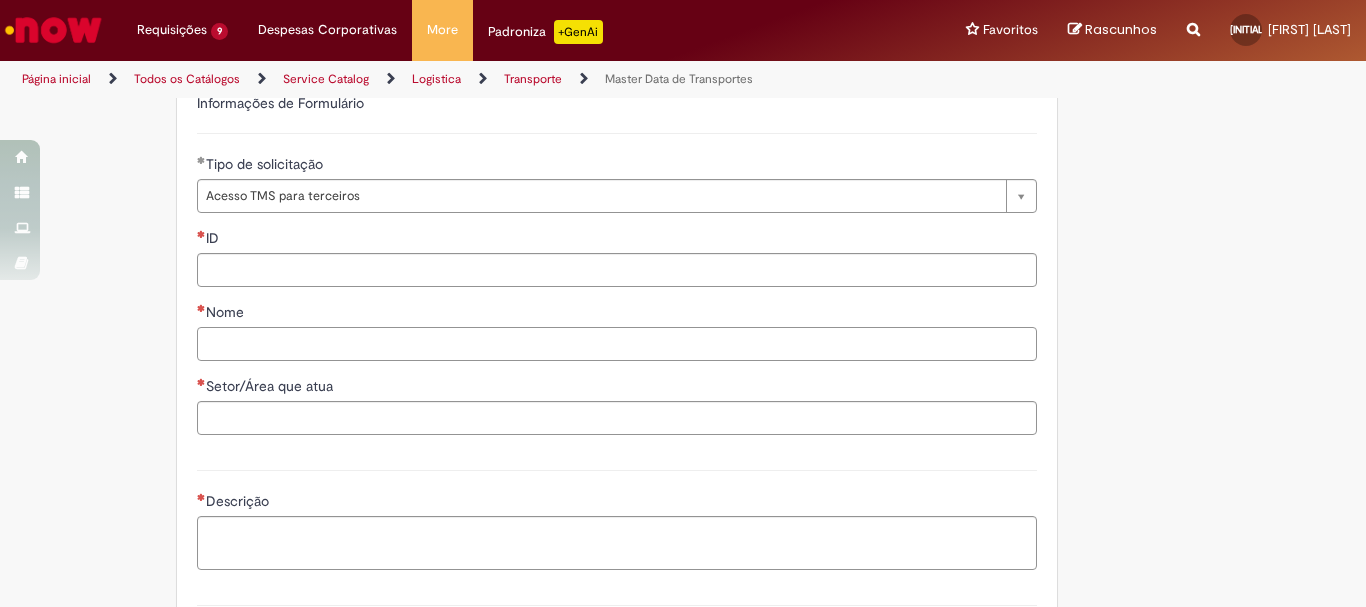 type 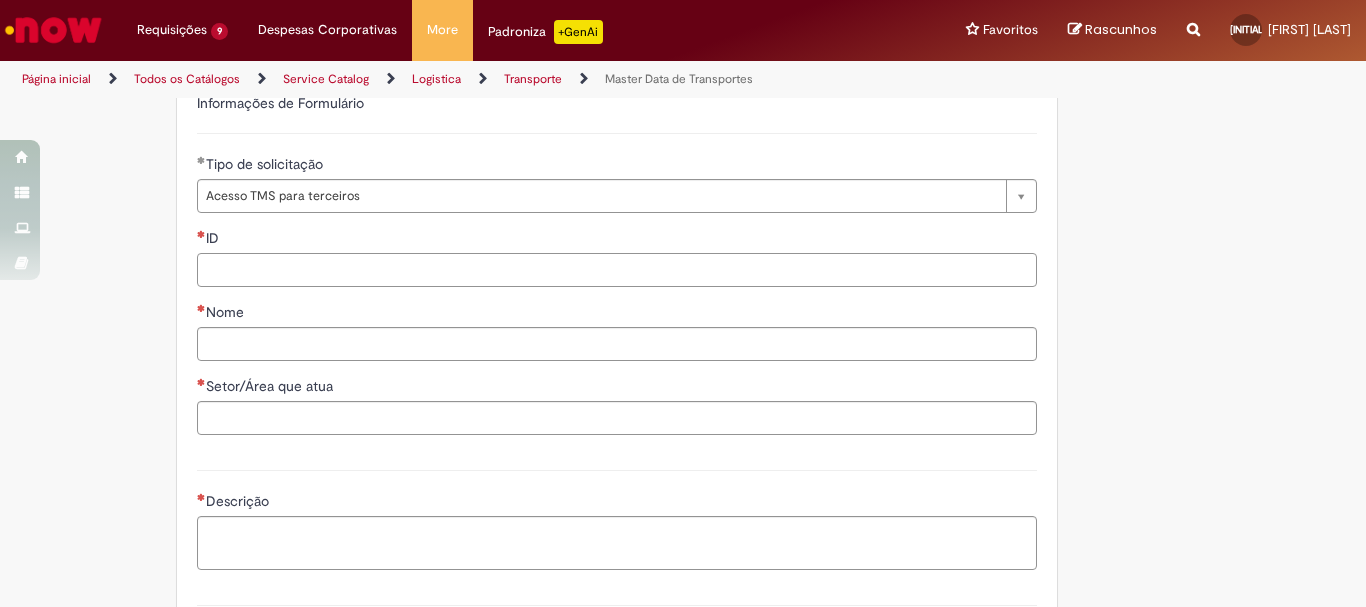click on "ID" at bounding box center [617, 270] 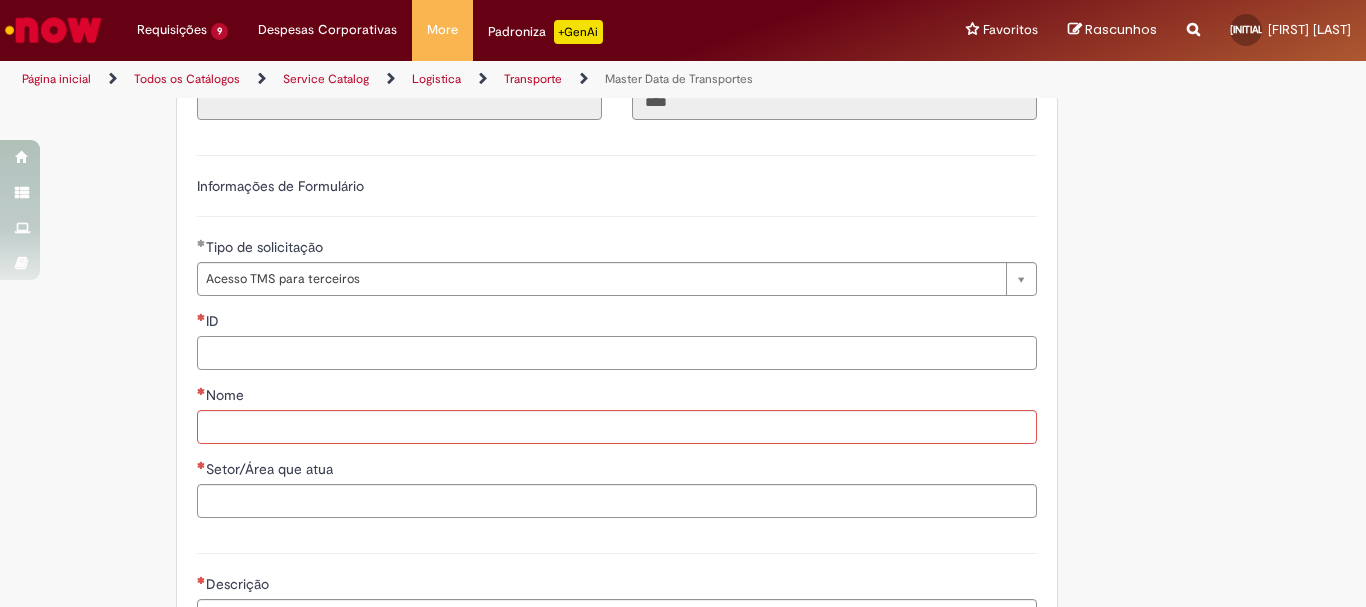 scroll, scrollTop: 583, scrollLeft: 0, axis: vertical 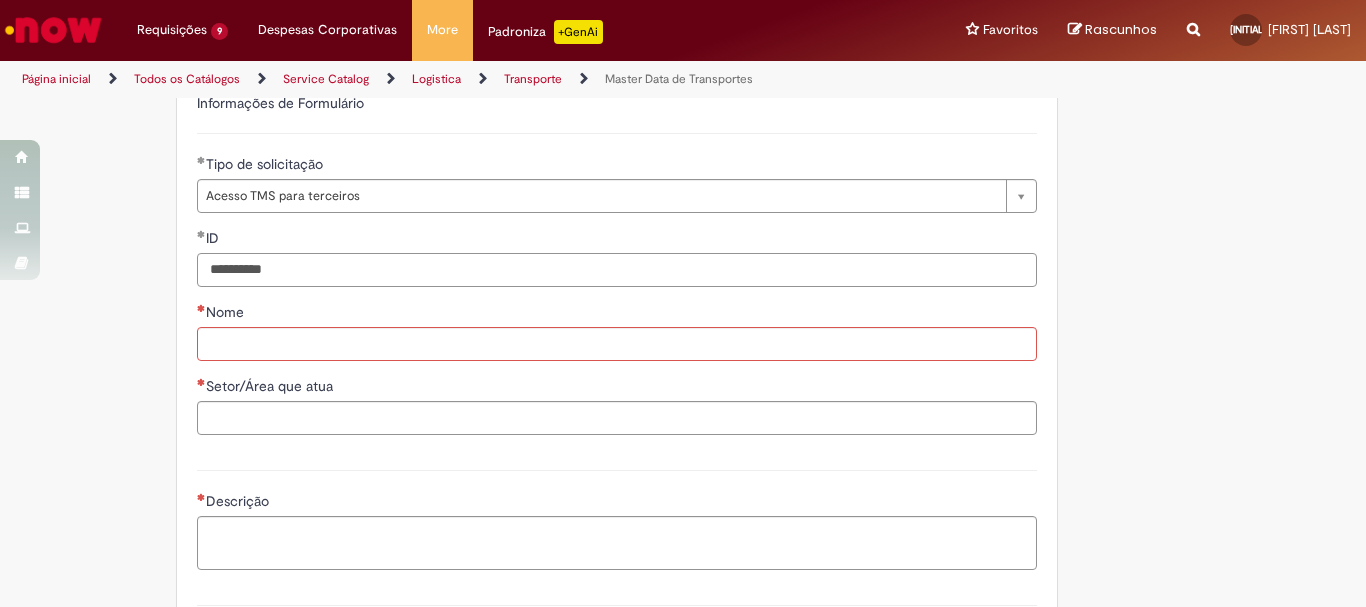 type on "**********" 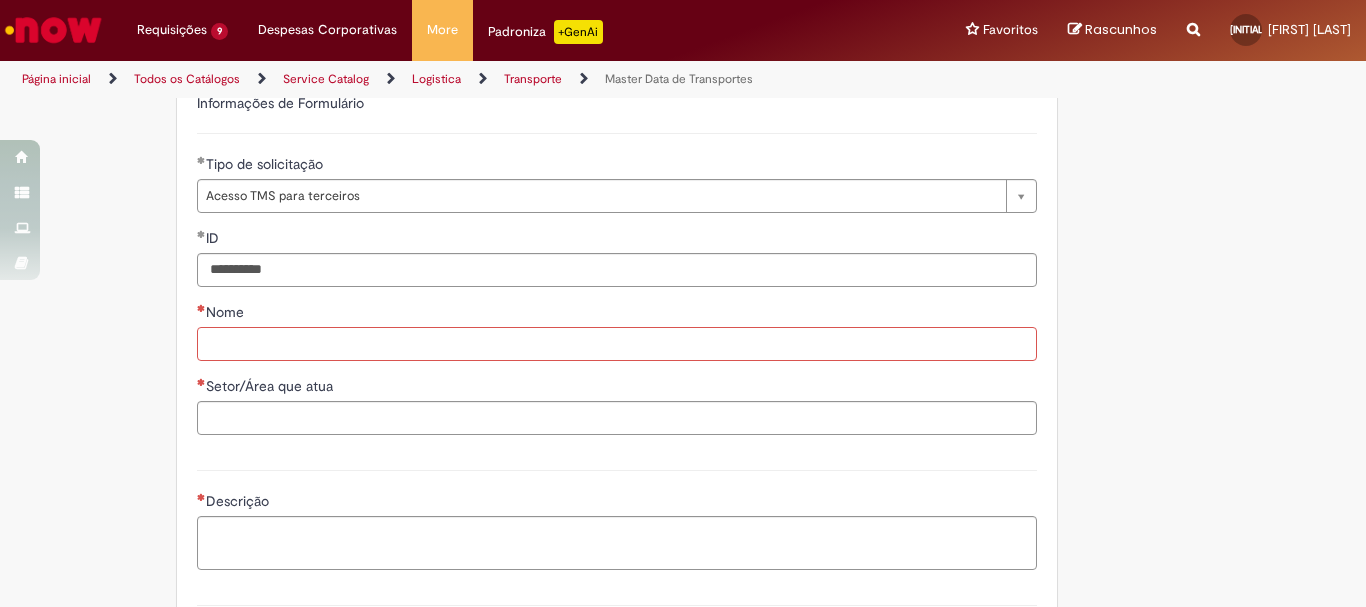 click on "Nome" at bounding box center [617, 344] 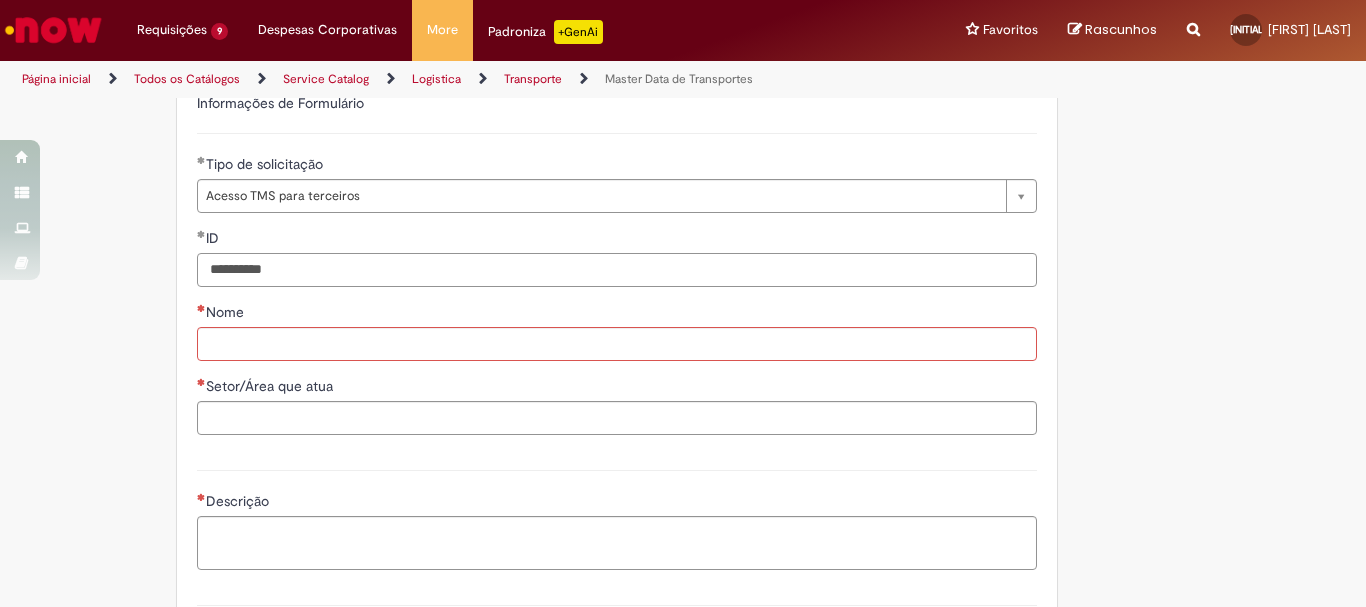 drag, startPoint x: 302, startPoint y: 274, endPoint x: 165, endPoint y: 271, distance: 137.03284 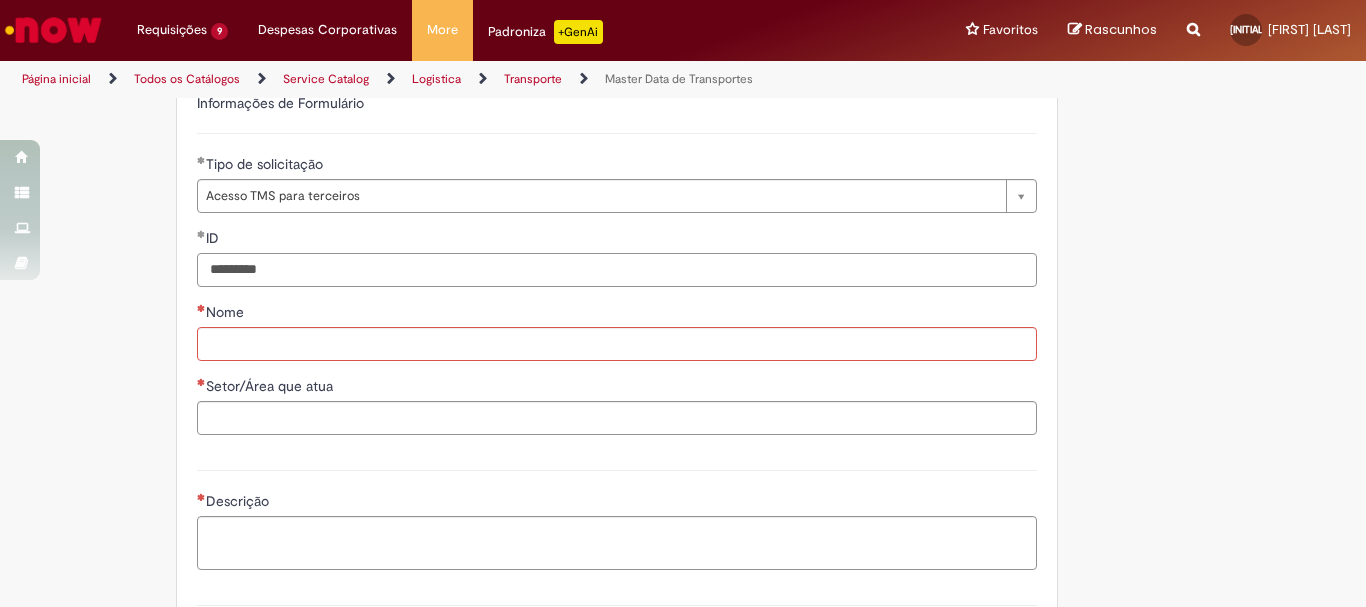 type on "*********" 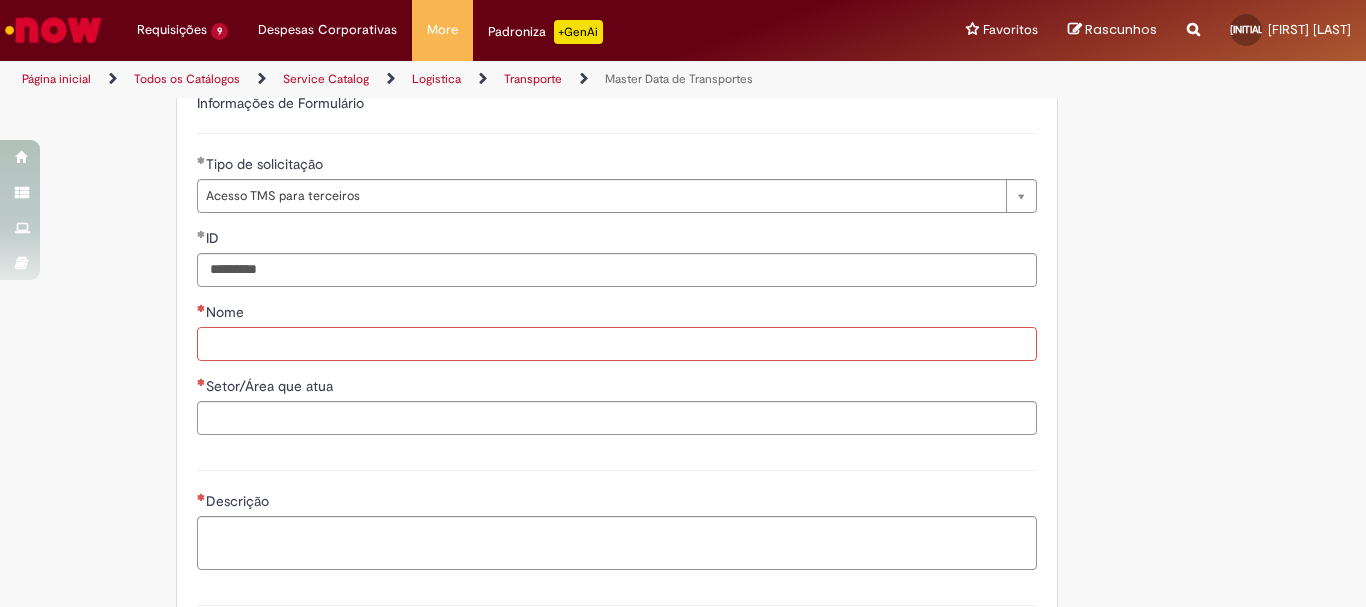 click on "Nome" at bounding box center (617, 344) 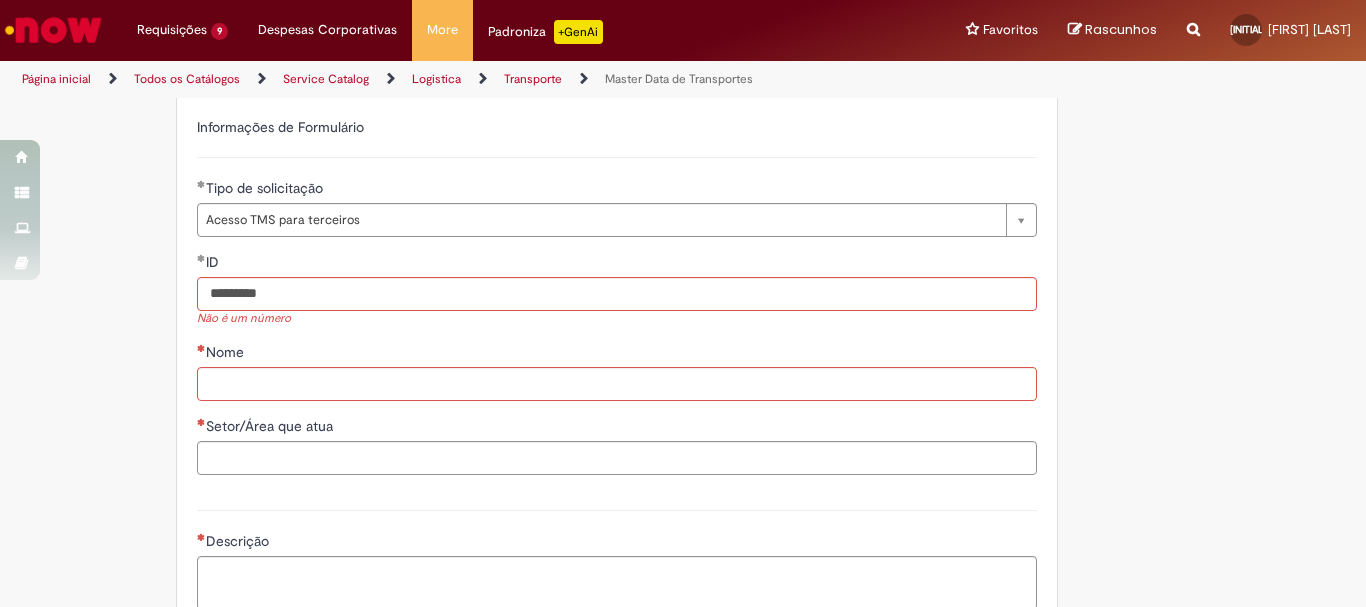 scroll, scrollTop: 571, scrollLeft: 0, axis: vertical 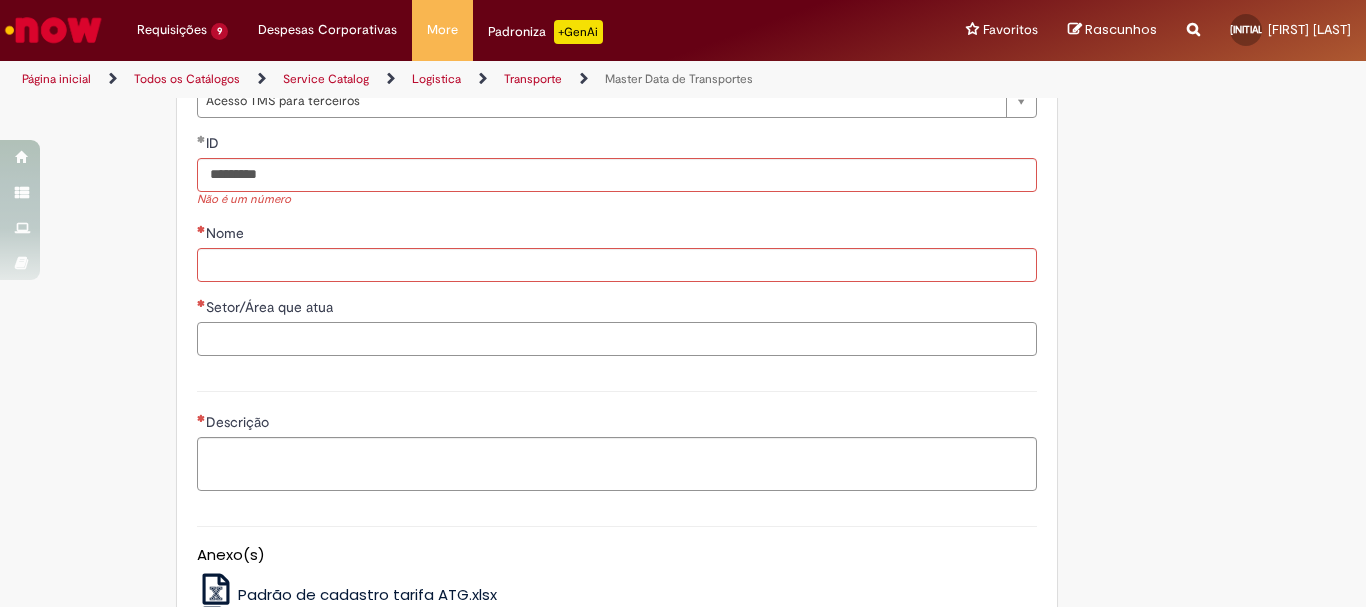click on "Setor/Área que atua" at bounding box center [617, 339] 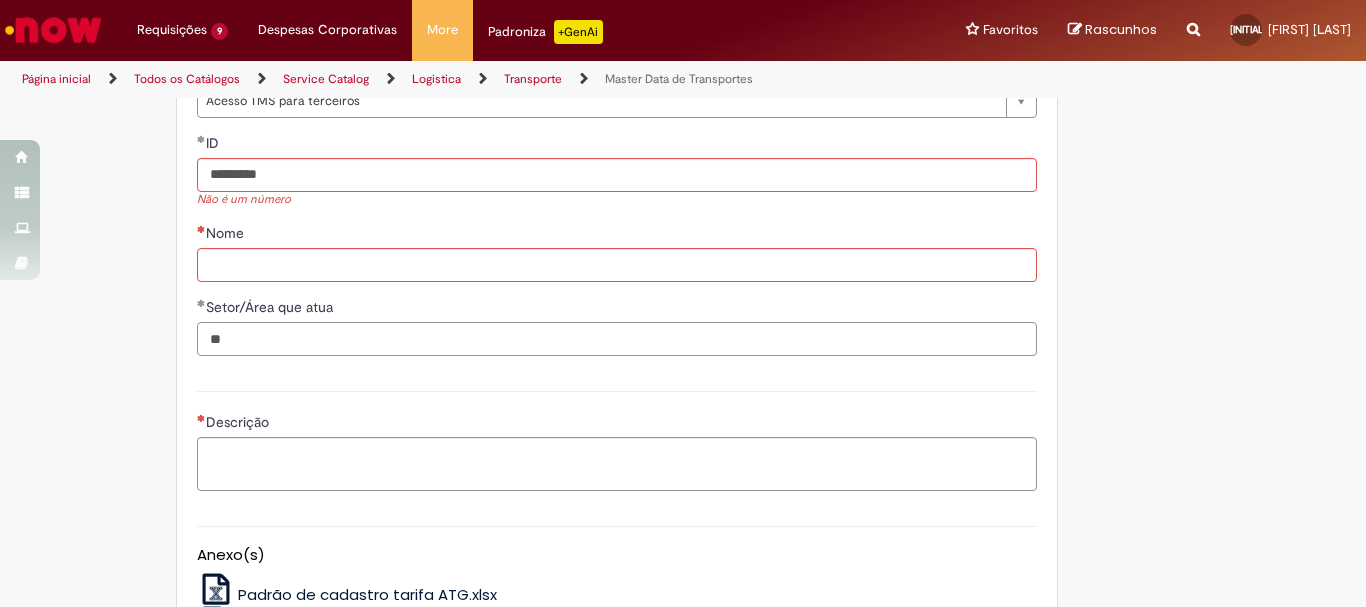 type on "*" 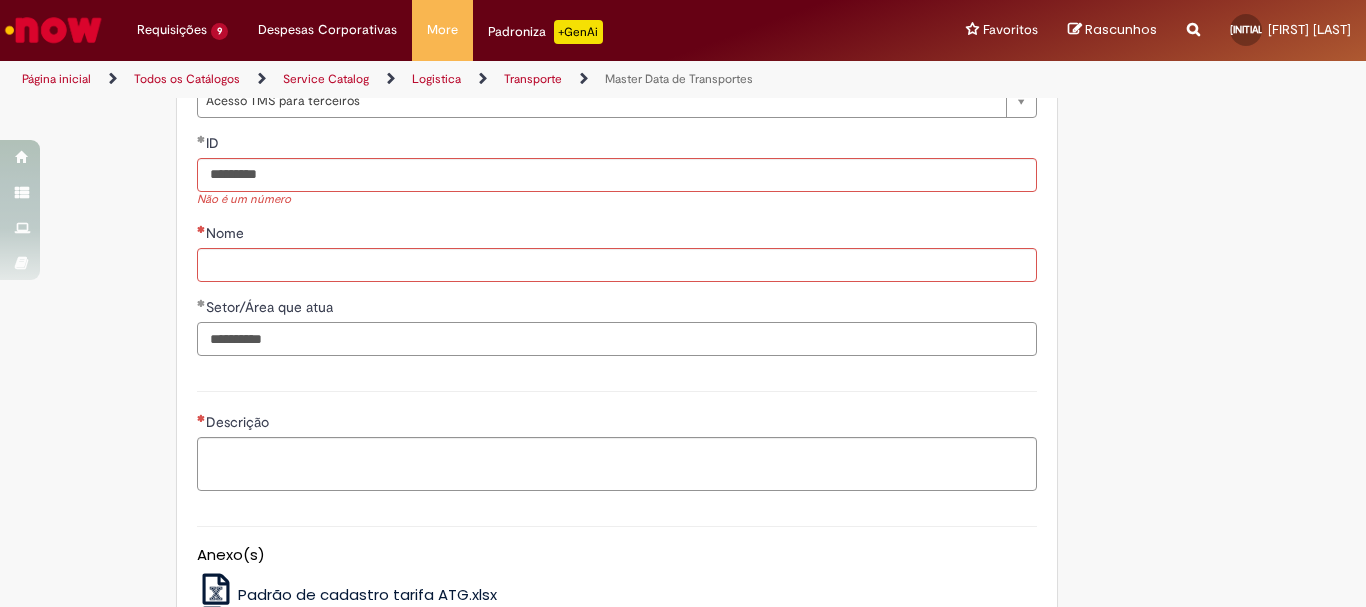 type on "**********" 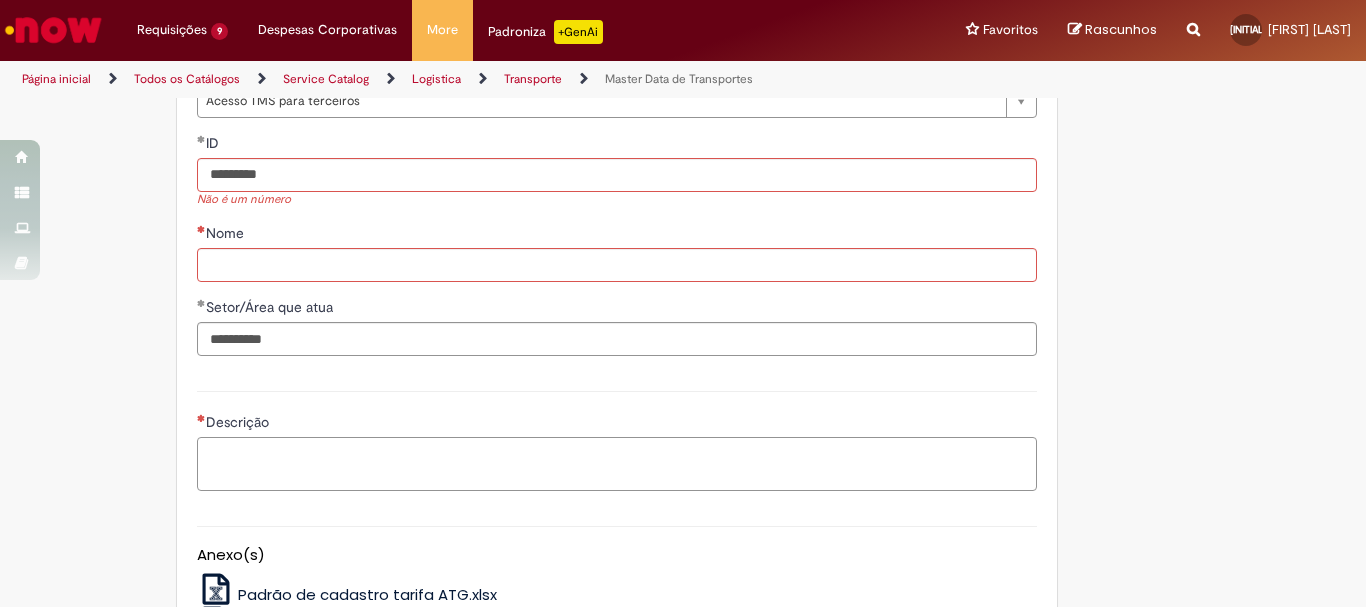 click on "Descrição" at bounding box center [617, 464] 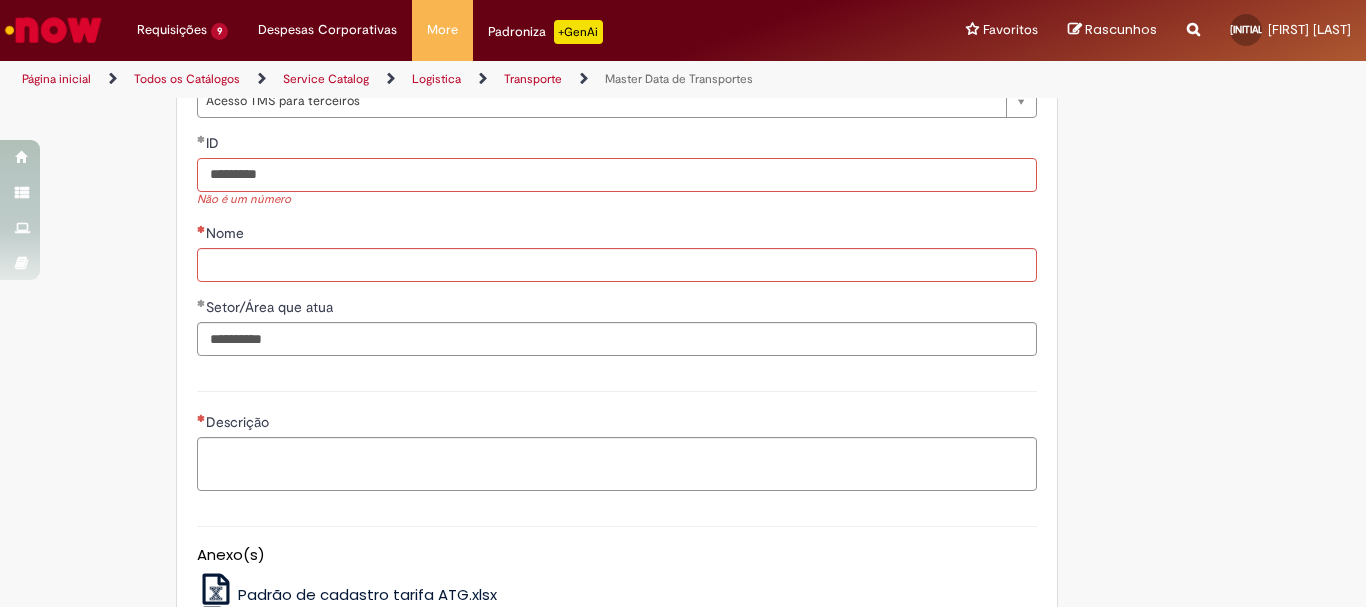 click on "*********" at bounding box center (617, 175) 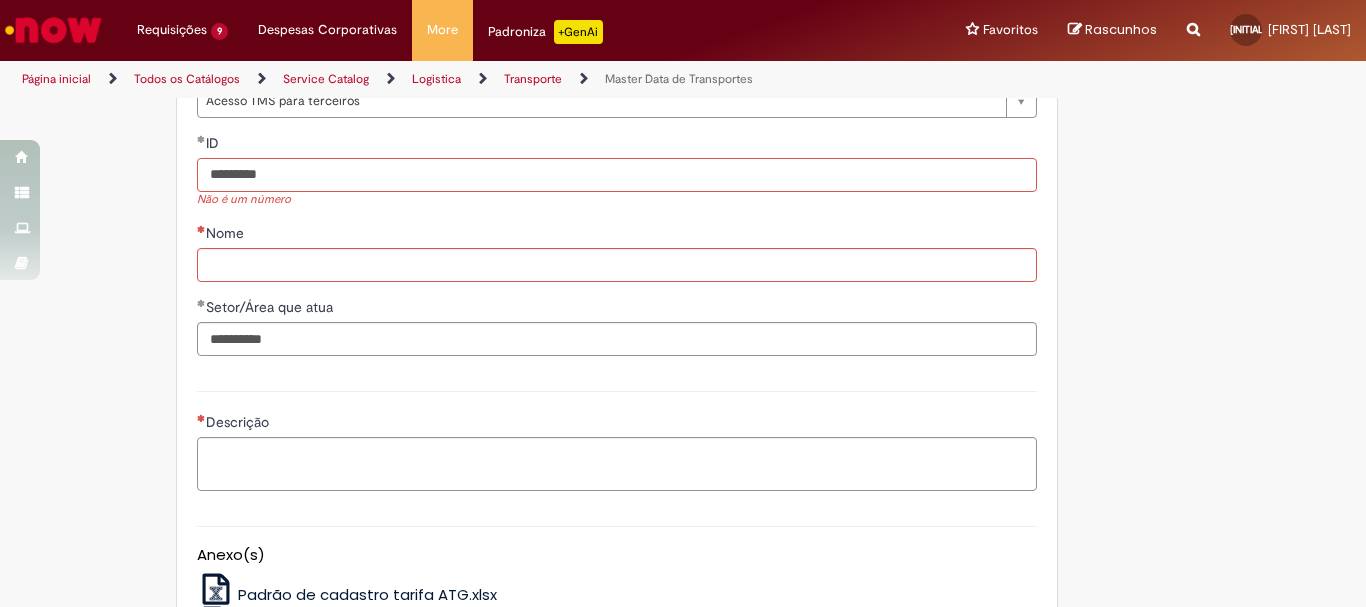 drag, startPoint x: 277, startPoint y: 177, endPoint x: 167, endPoint y: 164, distance: 110.76552 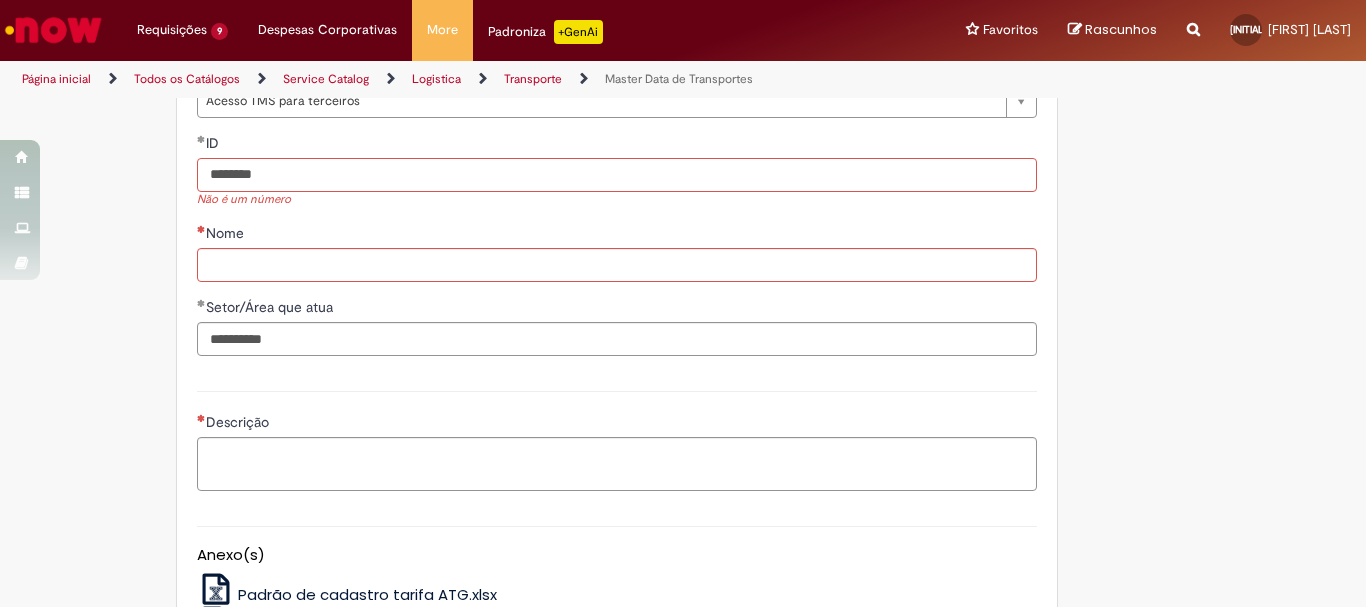 type on "********" 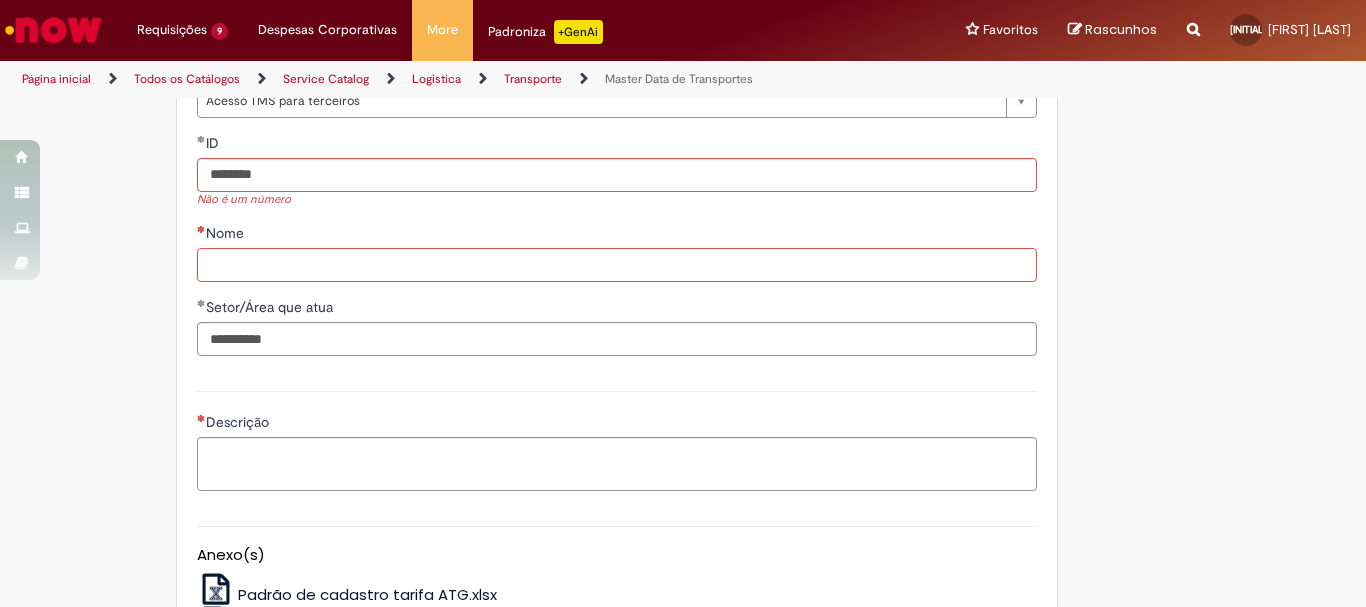 click on "**********" at bounding box center [617, 164] 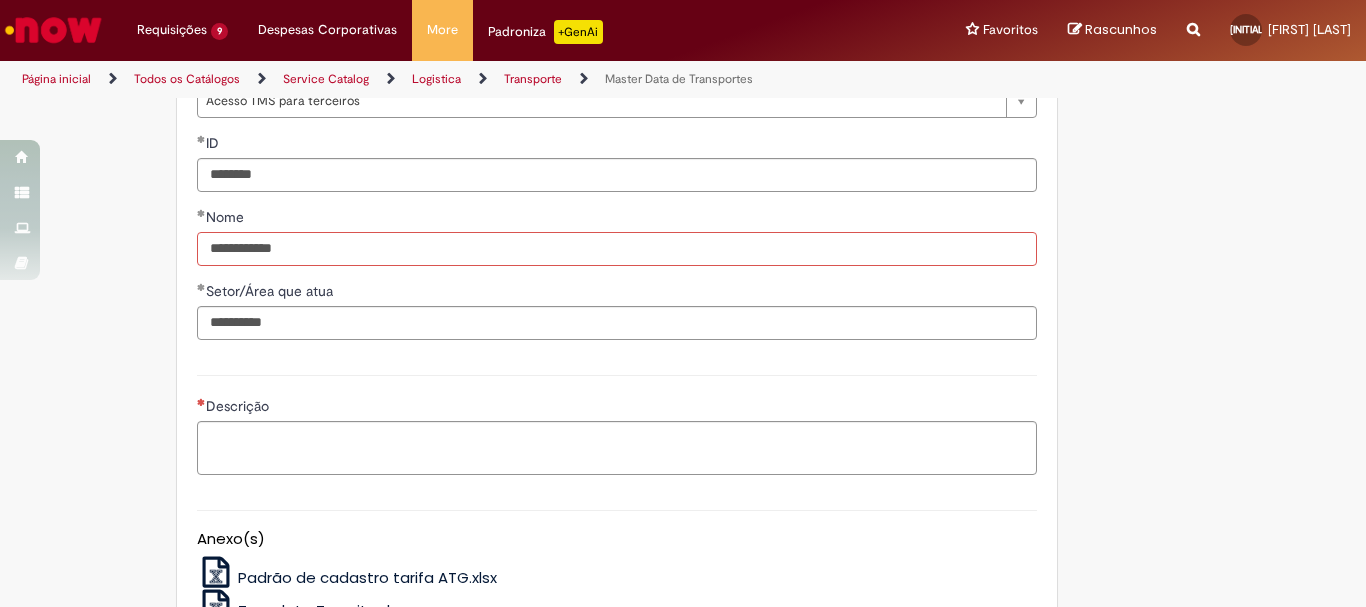 scroll, scrollTop: 761, scrollLeft: 0, axis: vertical 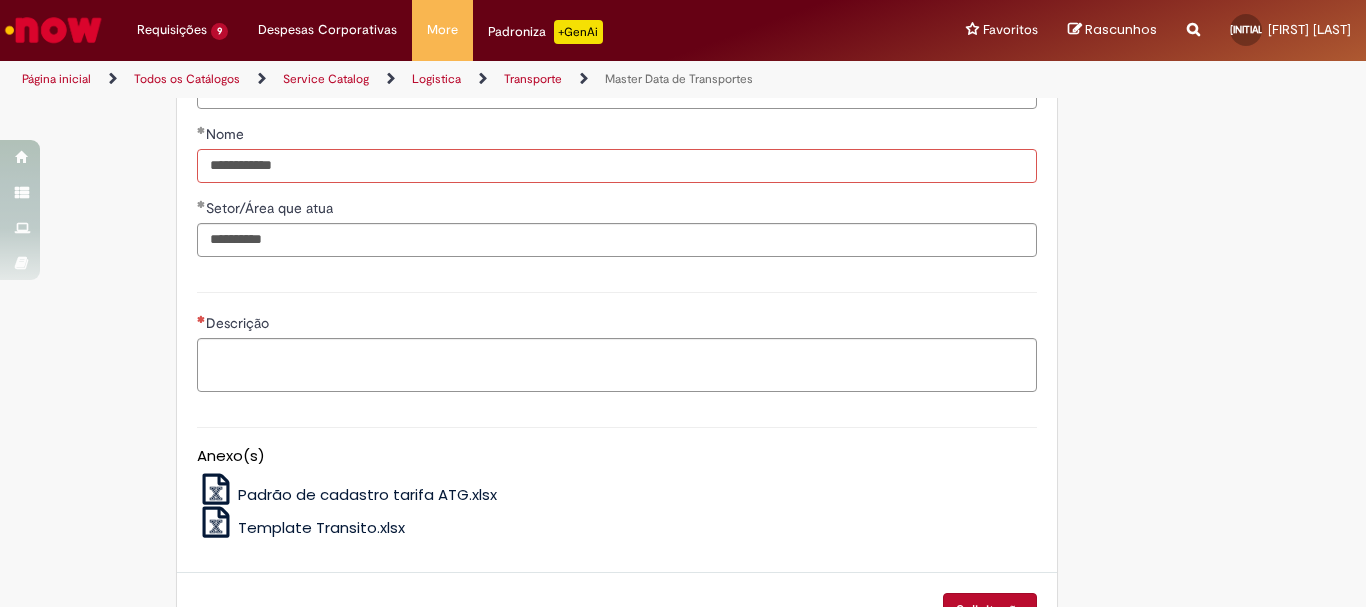 type on "**********" 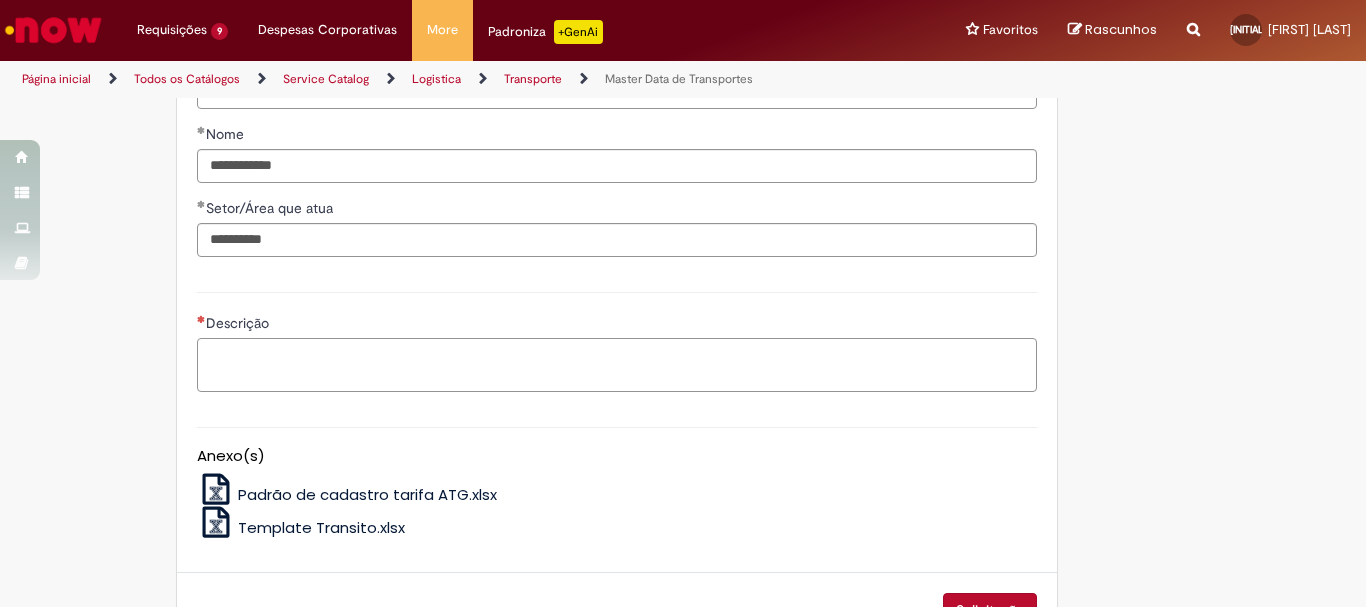 click on "Descrição" at bounding box center [617, 365] 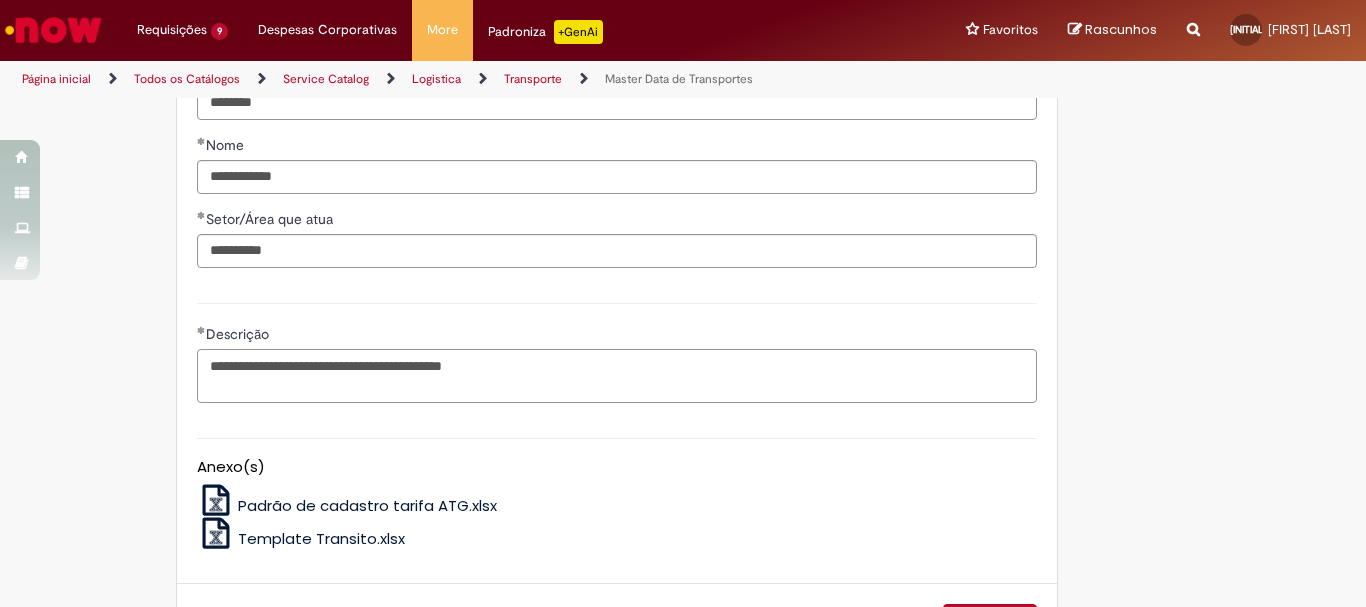scroll, scrollTop: 912, scrollLeft: 0, axis: vertical 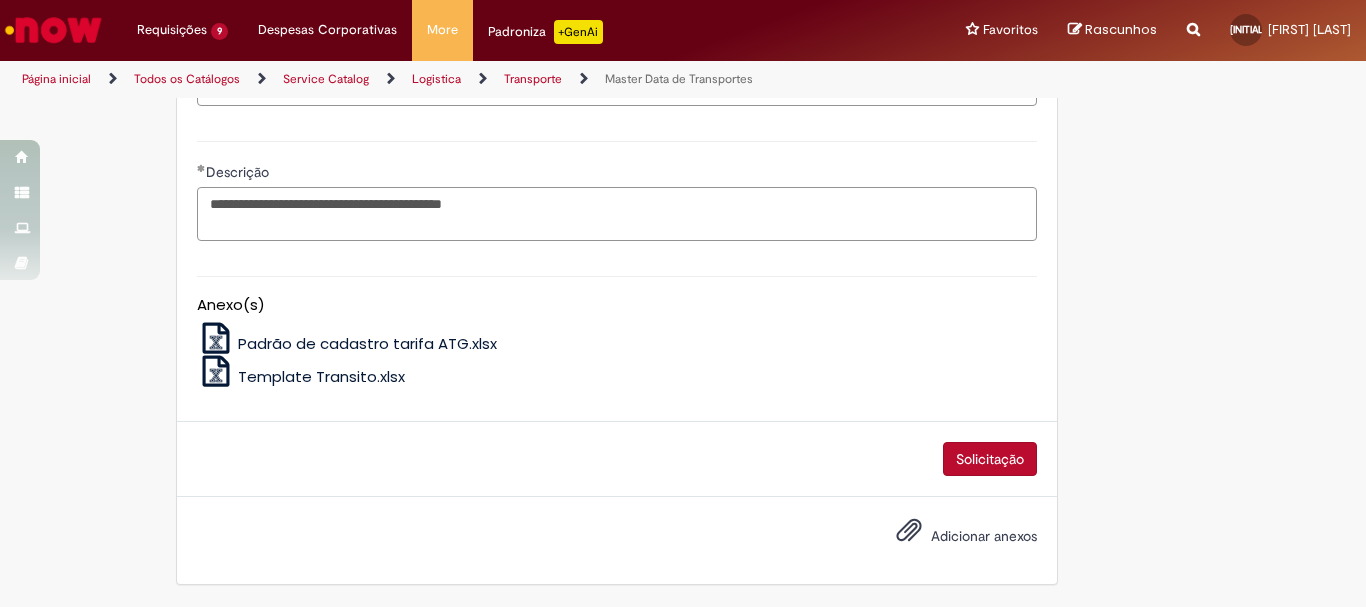 type on "**********" 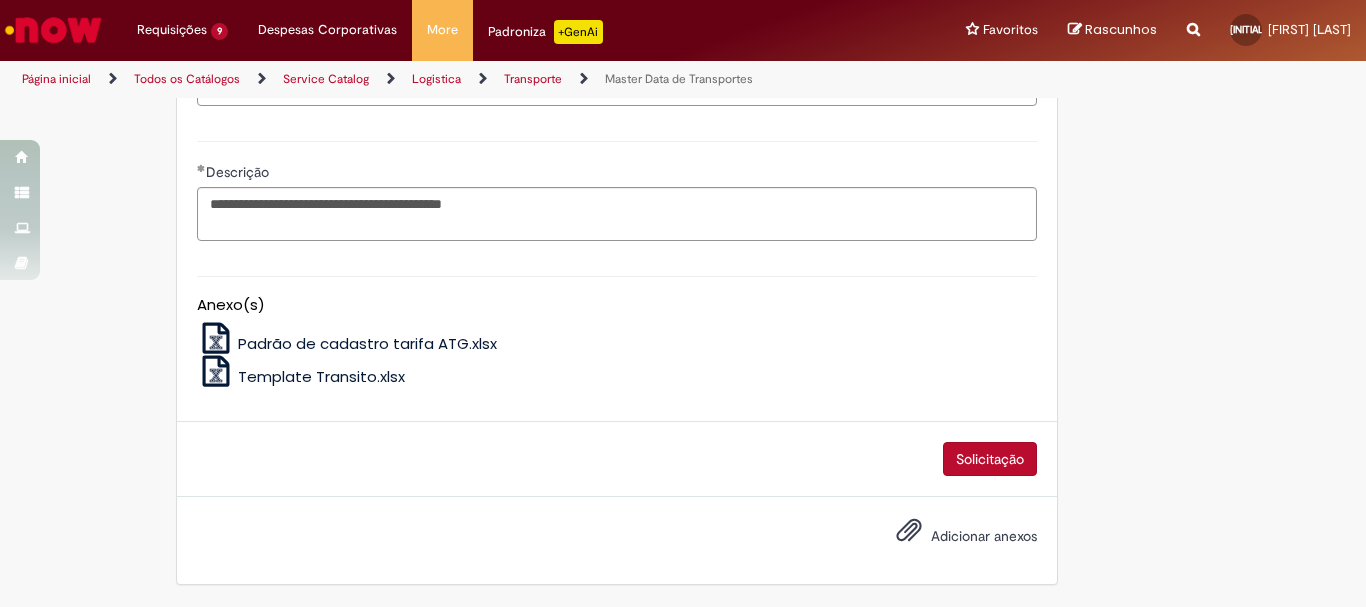 click on "Solicitação" at bounding box center (990, 459) 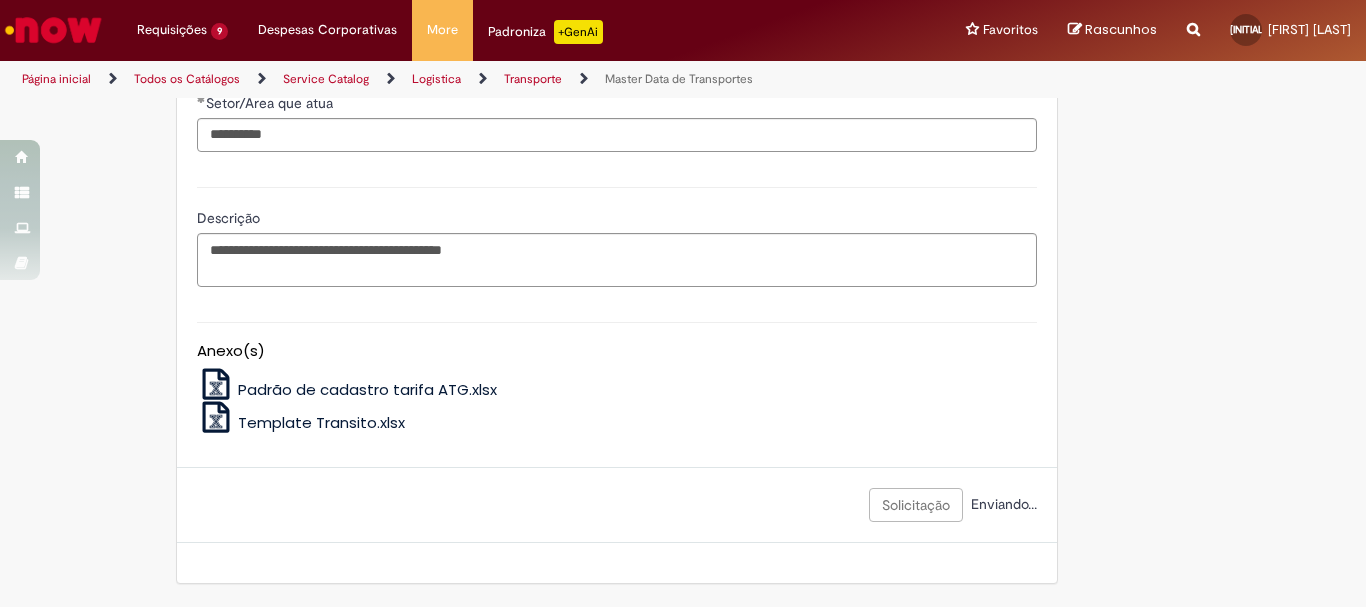 scroll, scrollTop: 866, scrollLeft: 0, axis: vertical 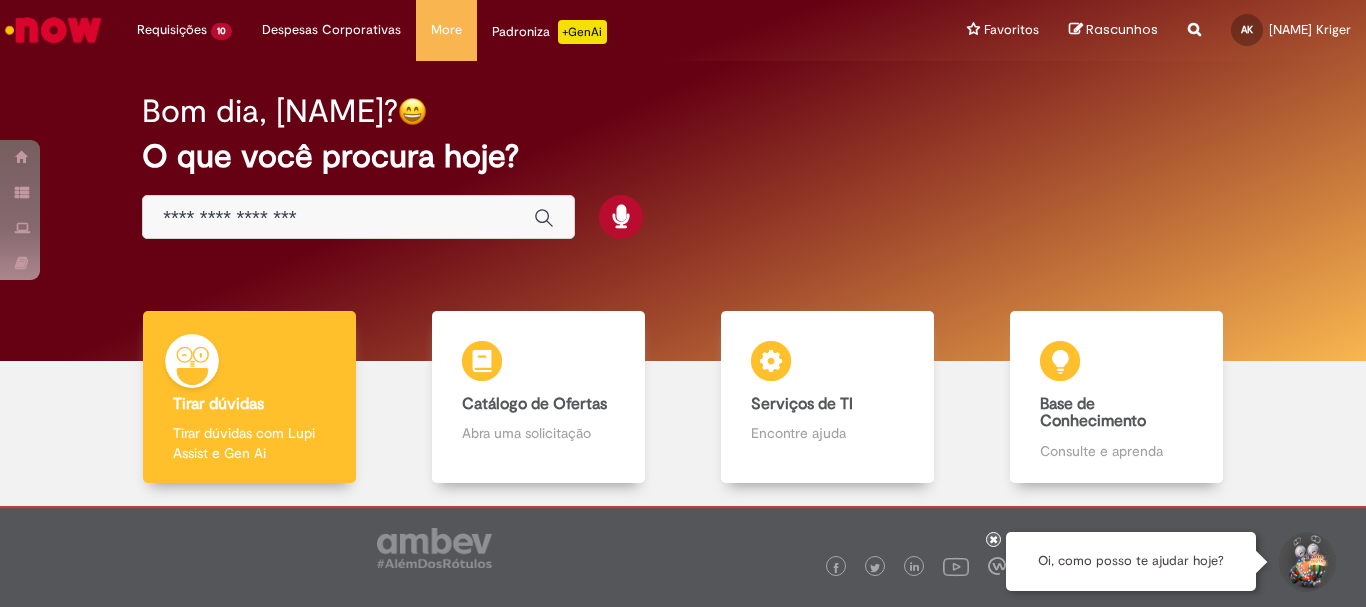 click at bounding box center (338, 218) 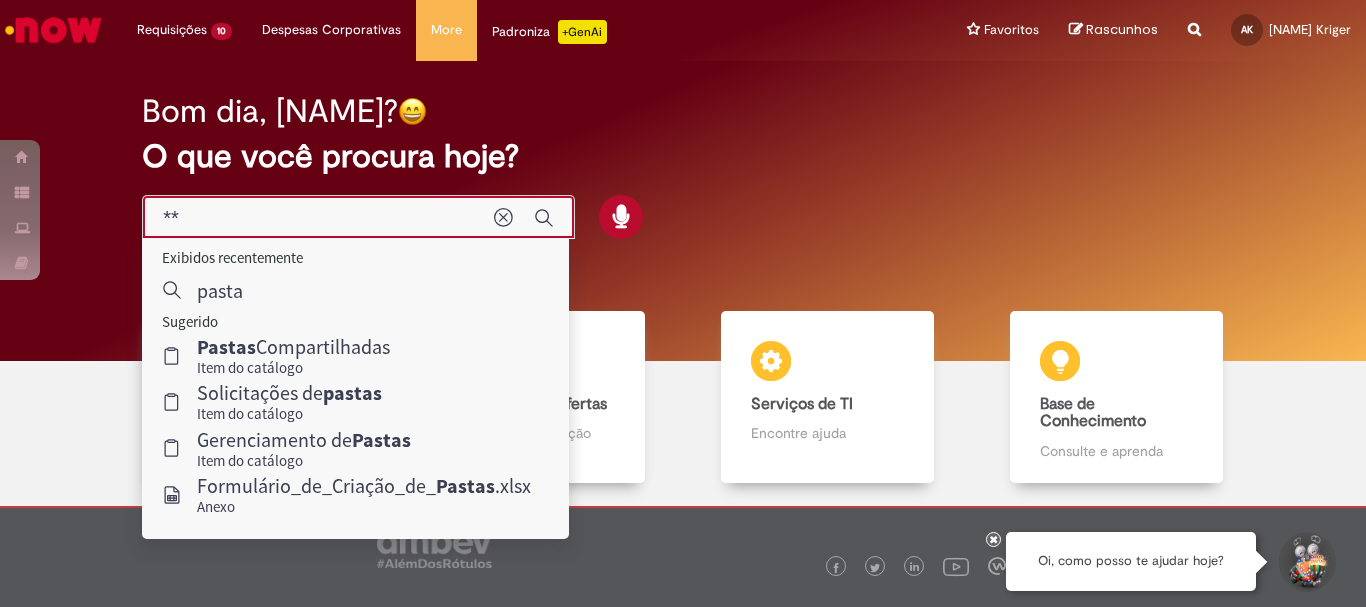 type on "*" 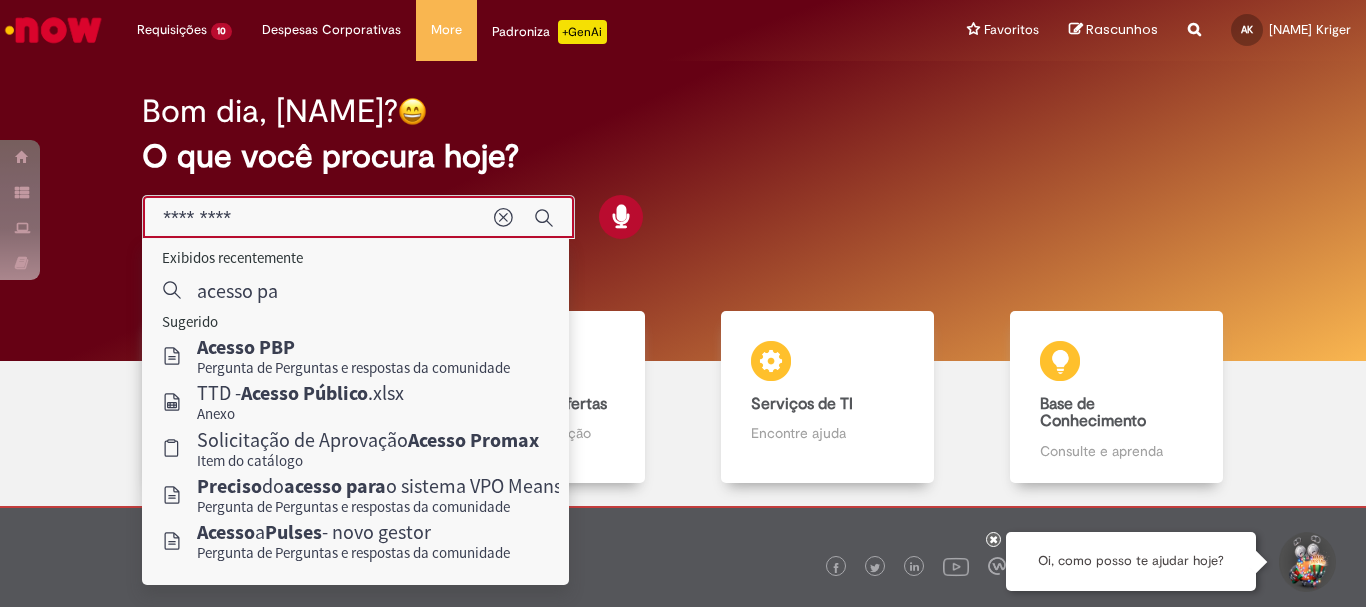 type on "**********" 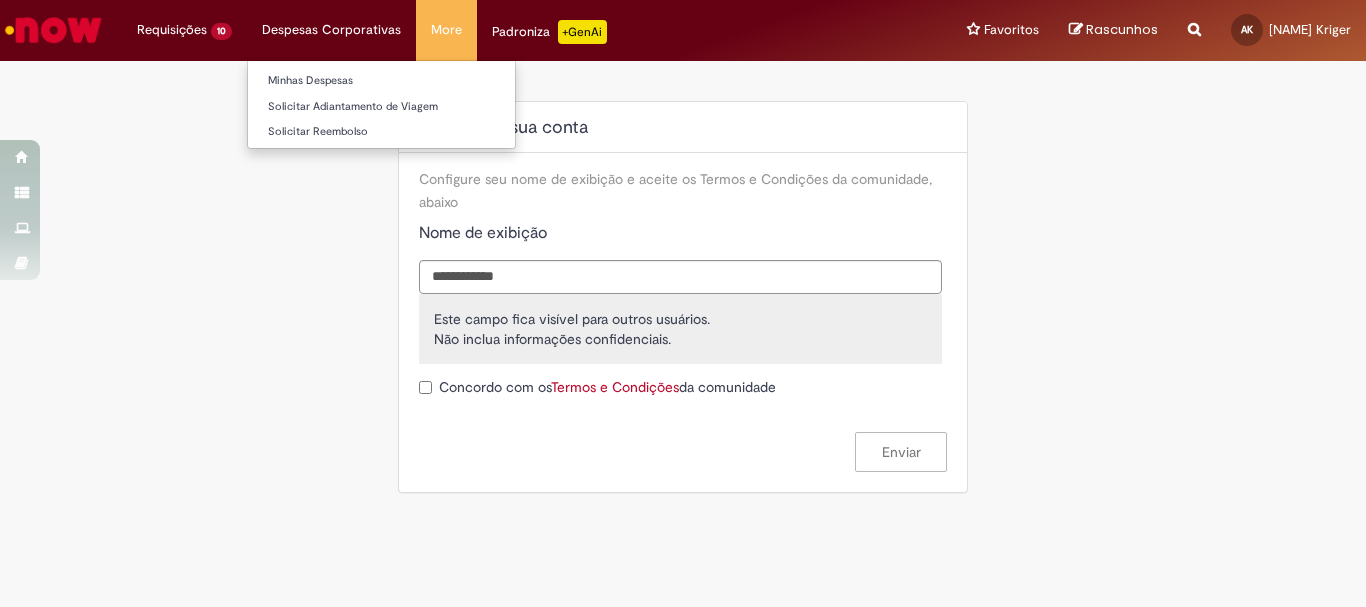 click on "Despesas Corporativas
Minhas Despesas
Solicitar Adiantamento de Viagem
Solicitar Reembolso" at bounding box center [184, 30] 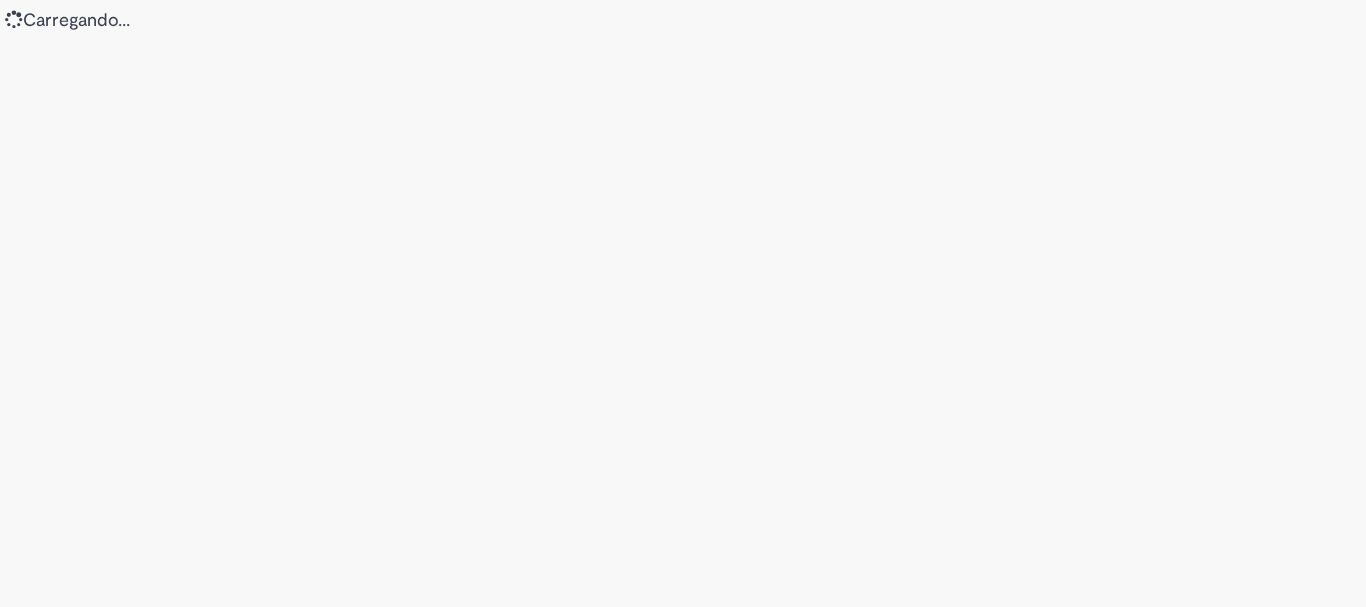scroll, scrollTop: 0, scrollLeft: 0, axis: both 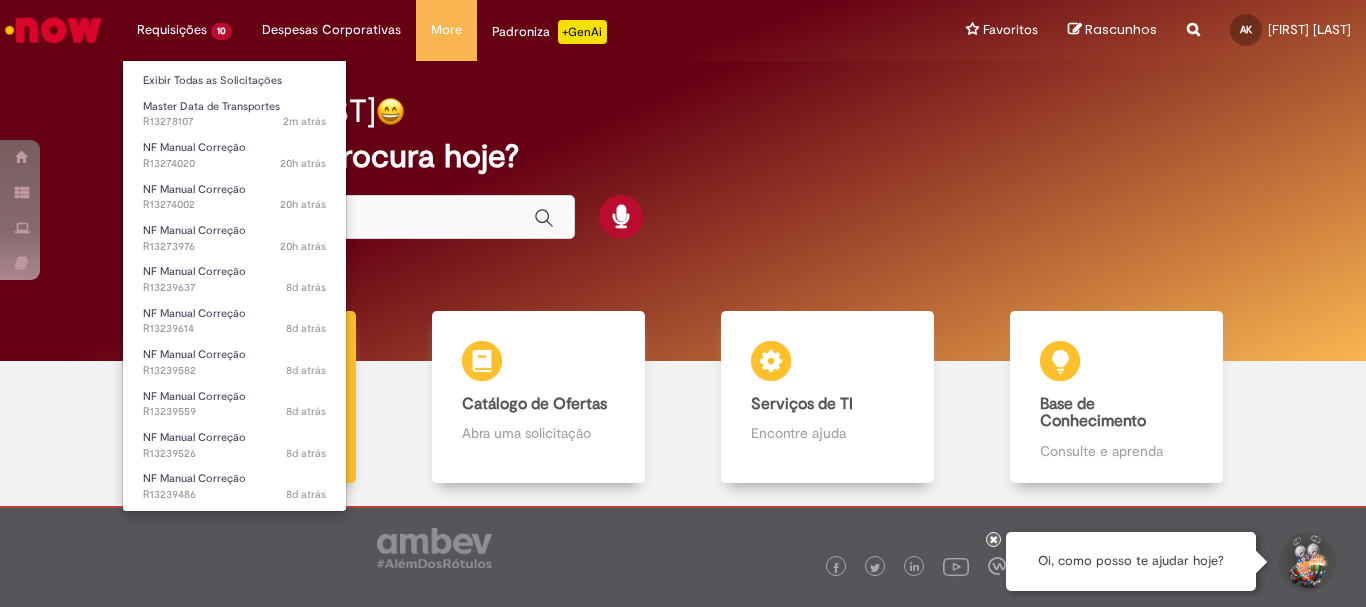 click on "Requisições   10
Exibir Todas as Solicitações
Master Data de Transportes
2m atrás 2 minutos atrás  R13278107
NF Manual Correção
20h atrás 20 horas atrás  R13274020
NF Manual Correção
20h atrás 20 horas atrás  R13274002
NF Manual Correção
20h atrás 20 horas atrás  R13273976
NF Manual Correção
8d atrás 8 dias atrás  R13239637
NF Manual Correção
8d atrás 8 dias atrás  R13239614
NF Manual Correção
8d atrás 8 dias atrás  R13239582
NF Manual Correção
8d atrás 8 dias atrás  R13239559
NF Manual Correção
8d atrás 8 dias atrás  R13239526
NF Manual Correção
8d atrás 8 dias atrás  R13239486" at bounding box center (184, 30) 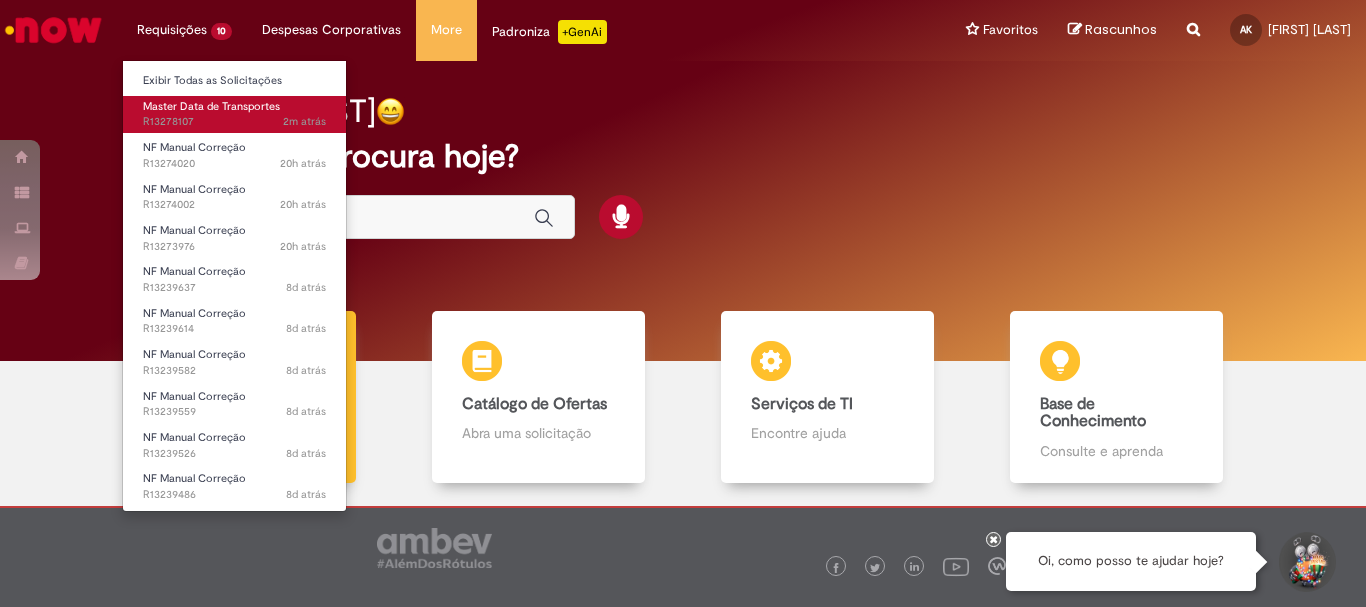 click on "Master Data de Transportes" at bounding box center [211, 106] 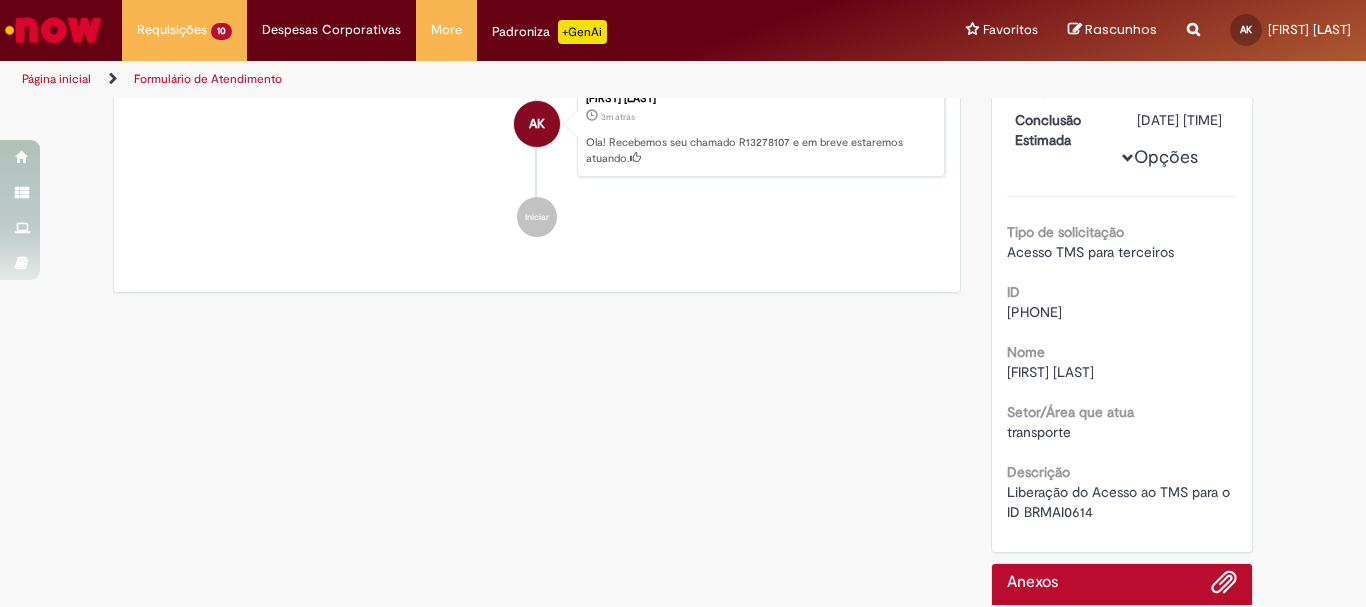 scroll, scrollTop: 0, scrollLeft: 0, axis: both 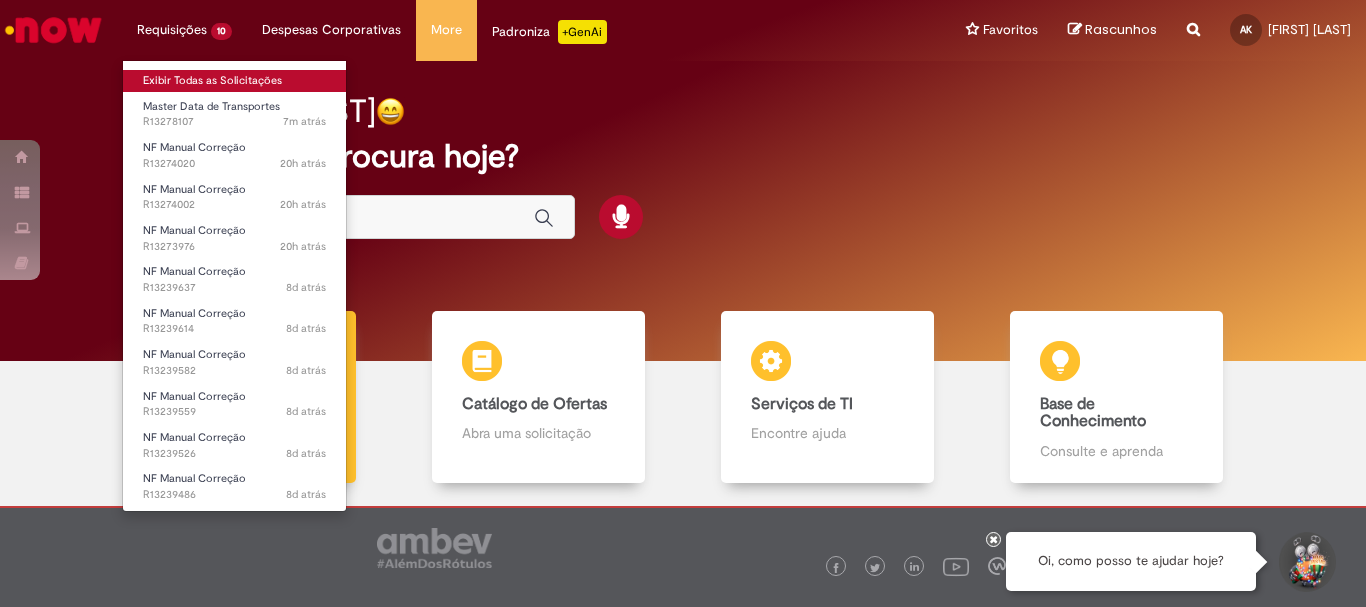 click on "Exibir Todas as Solicitações" at bounding box center (234, 81) 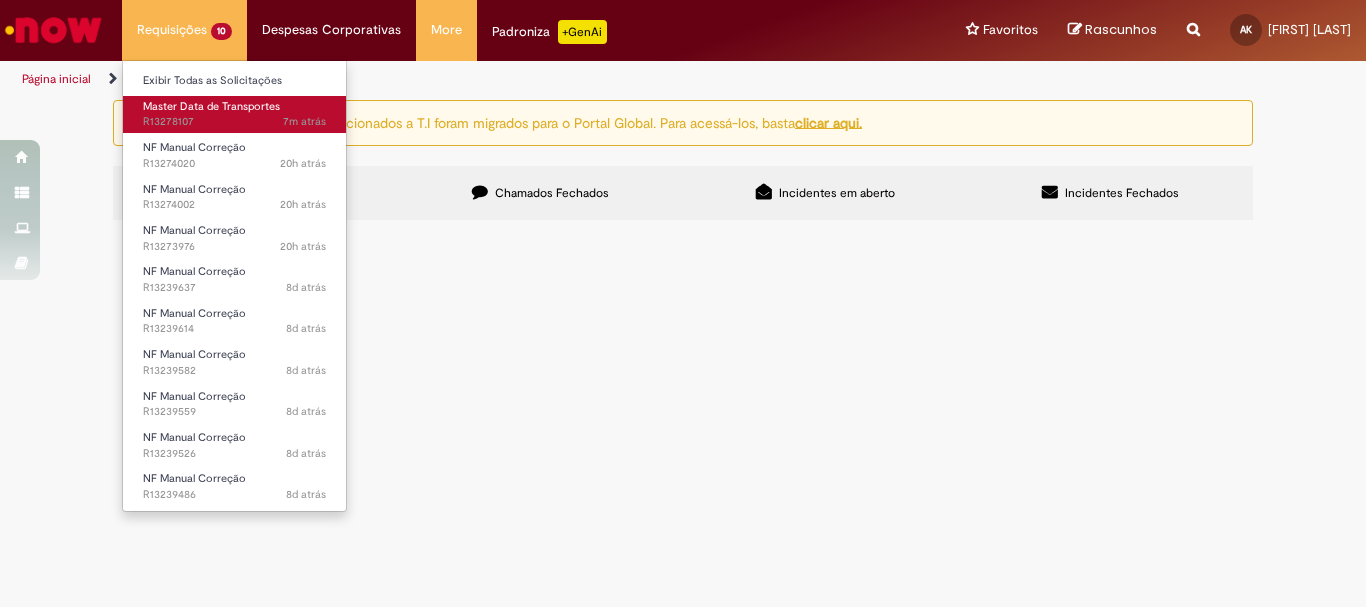 click on "Master Data de Transportes" at bounding box center [211, 106] 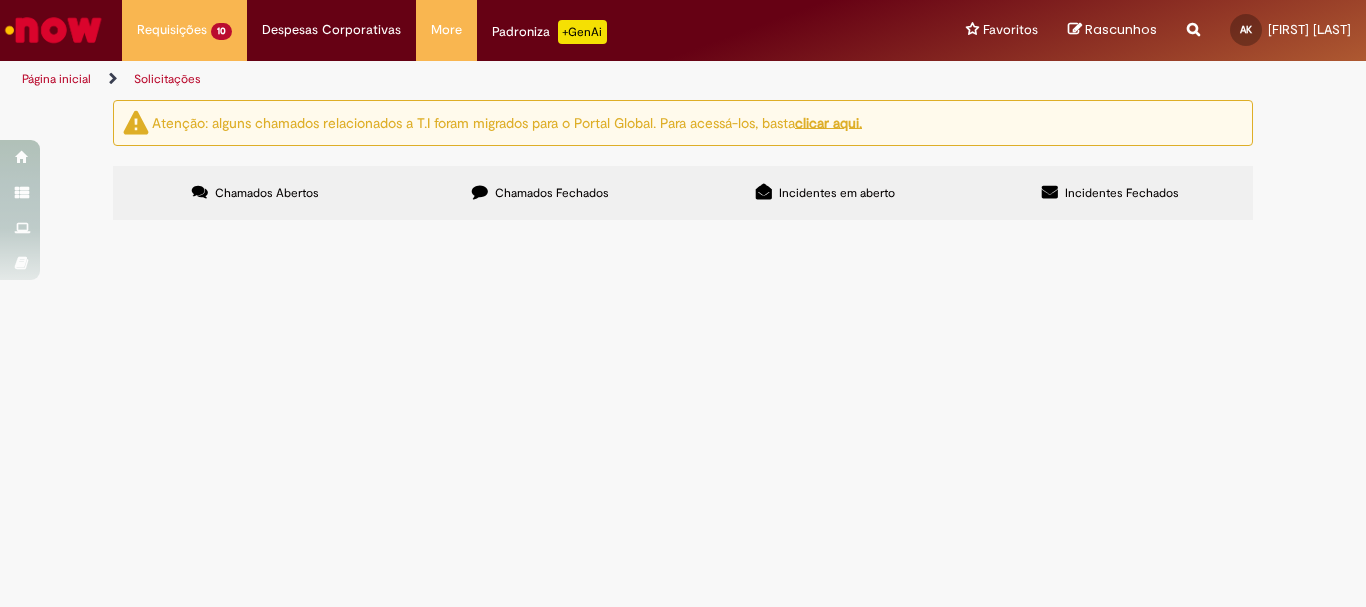 click on "Liberação do Acesso ao TMS para o ID BRMAI0614" at bounding box center [0, 0] 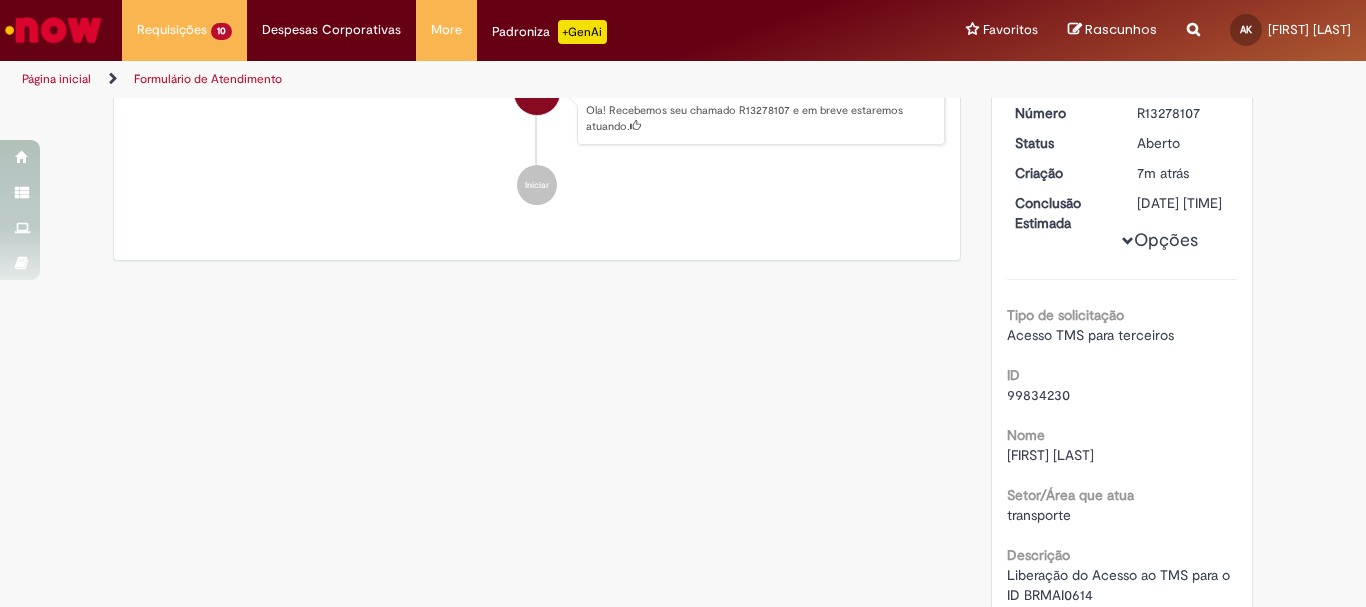 scroll, scrollTop: 0, scrollLeft: 0, axis: both 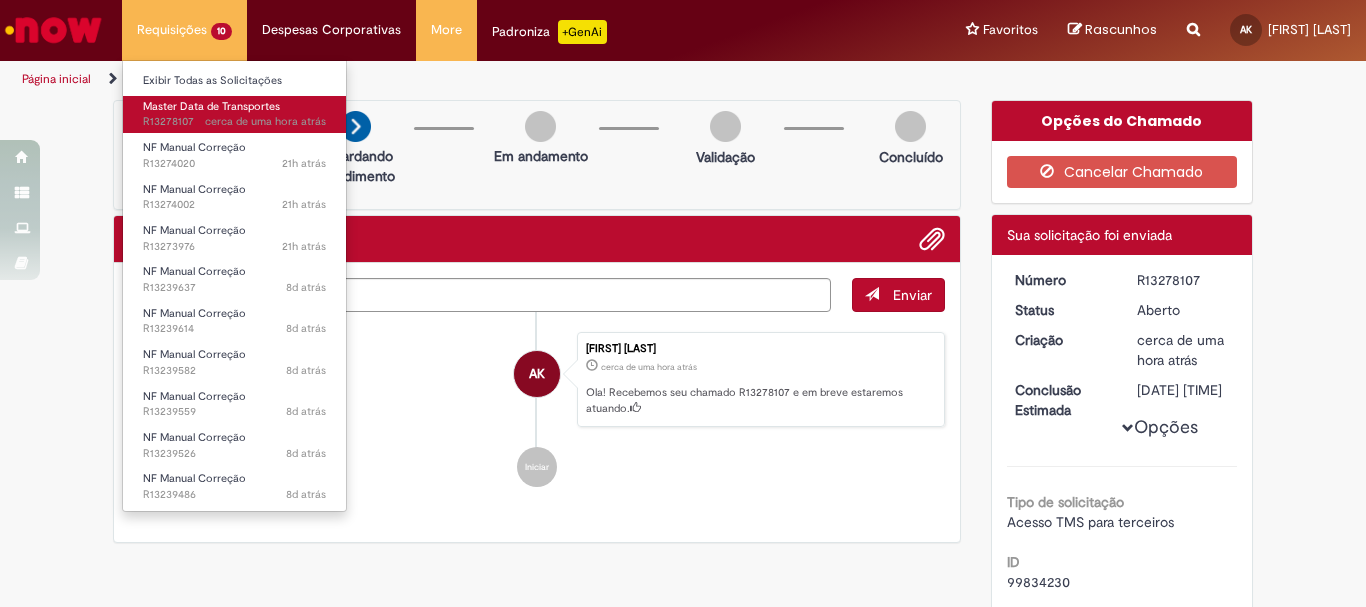 click on "cerca de uma hora atrás" at bounding box center [265, 121] 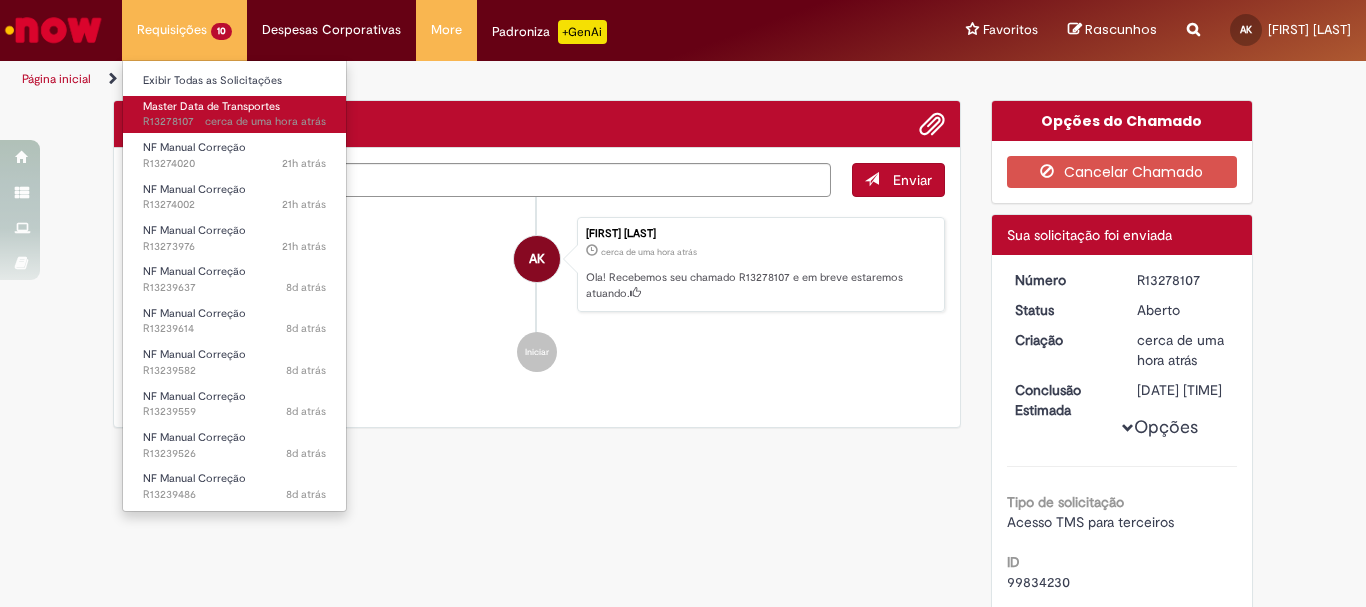 click on "Master Data de Transportes" at bounding box center [211, 106] 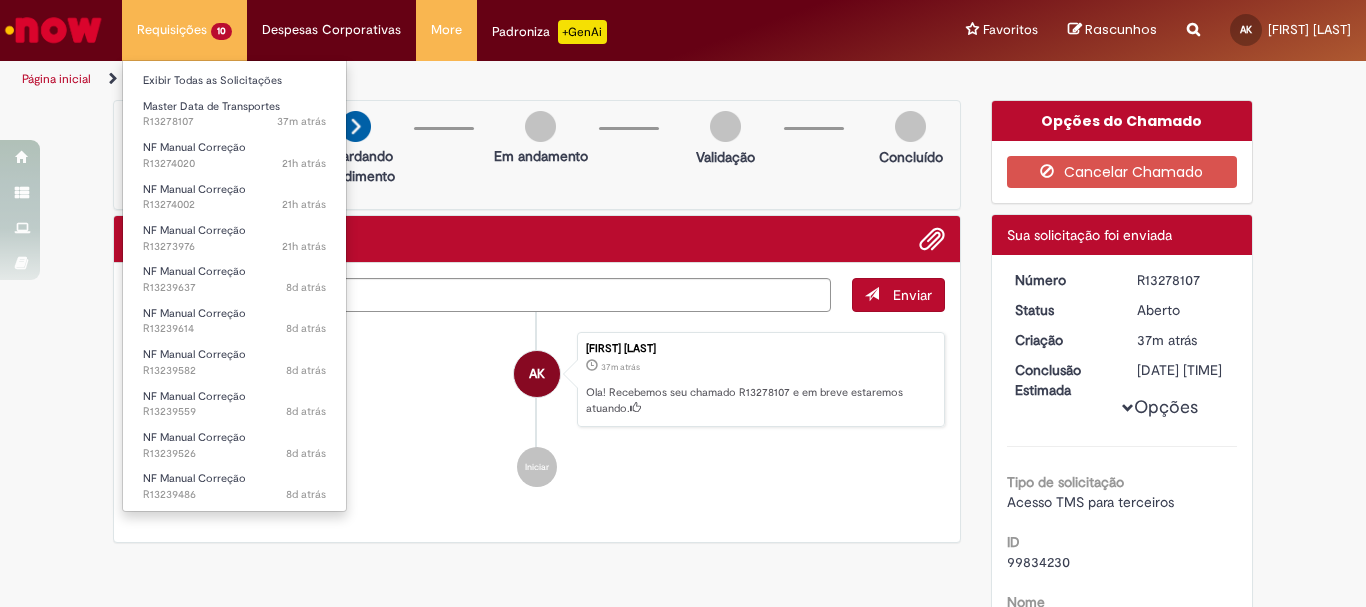 scroll, scrollTop: 0, scrollLeft: 0, axis: both 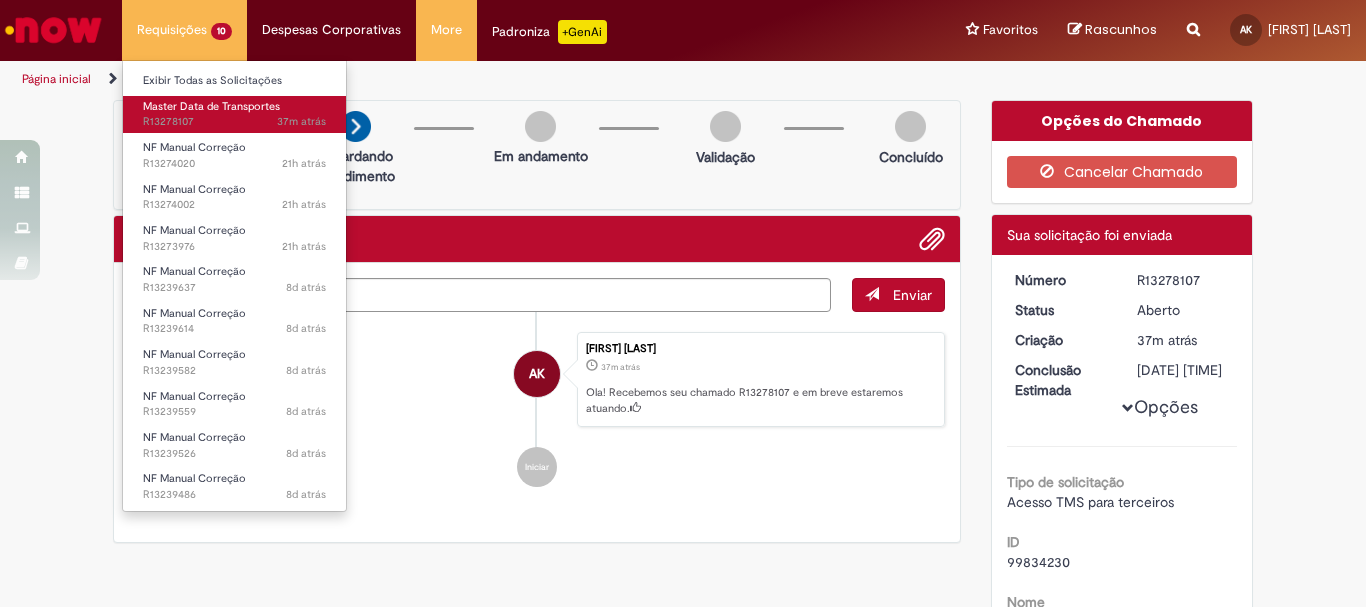 click on "Master Data de Transportes" at bounding box center (211, 106) 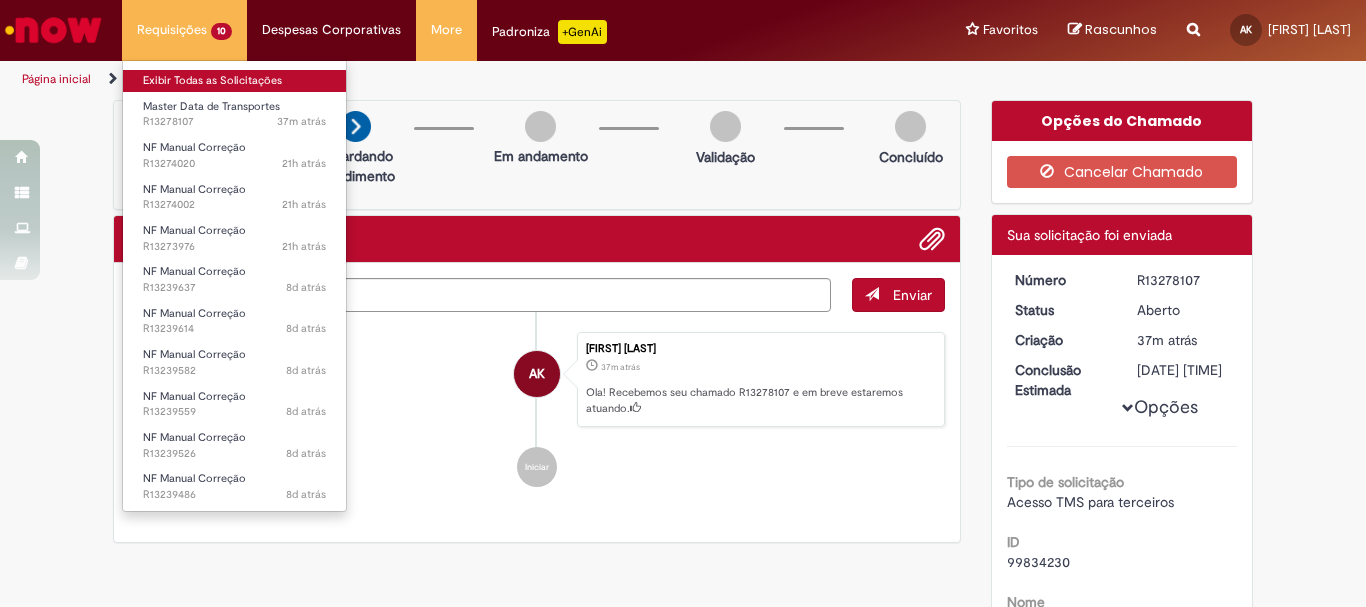 click on "Exibir Todas as Solicitações" at bounding box center (234, 81) 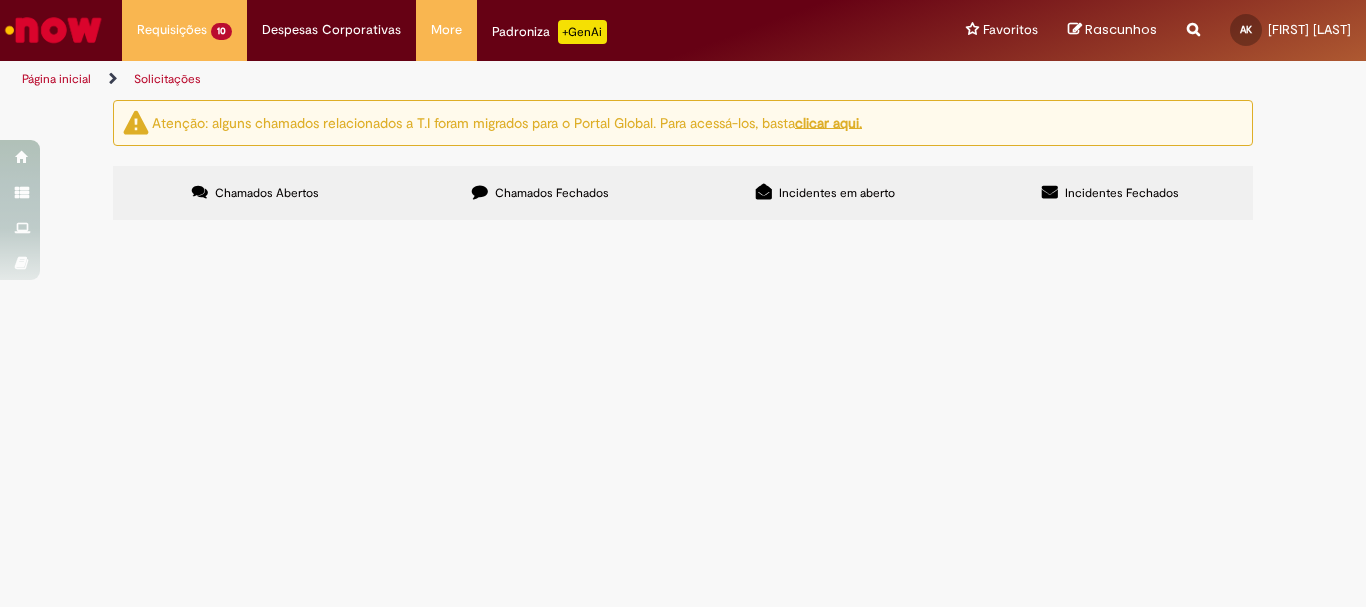 click on "Liberação do Acesso ao TMS para o ID BRMAI0614" at bounding box center (0, 0) 